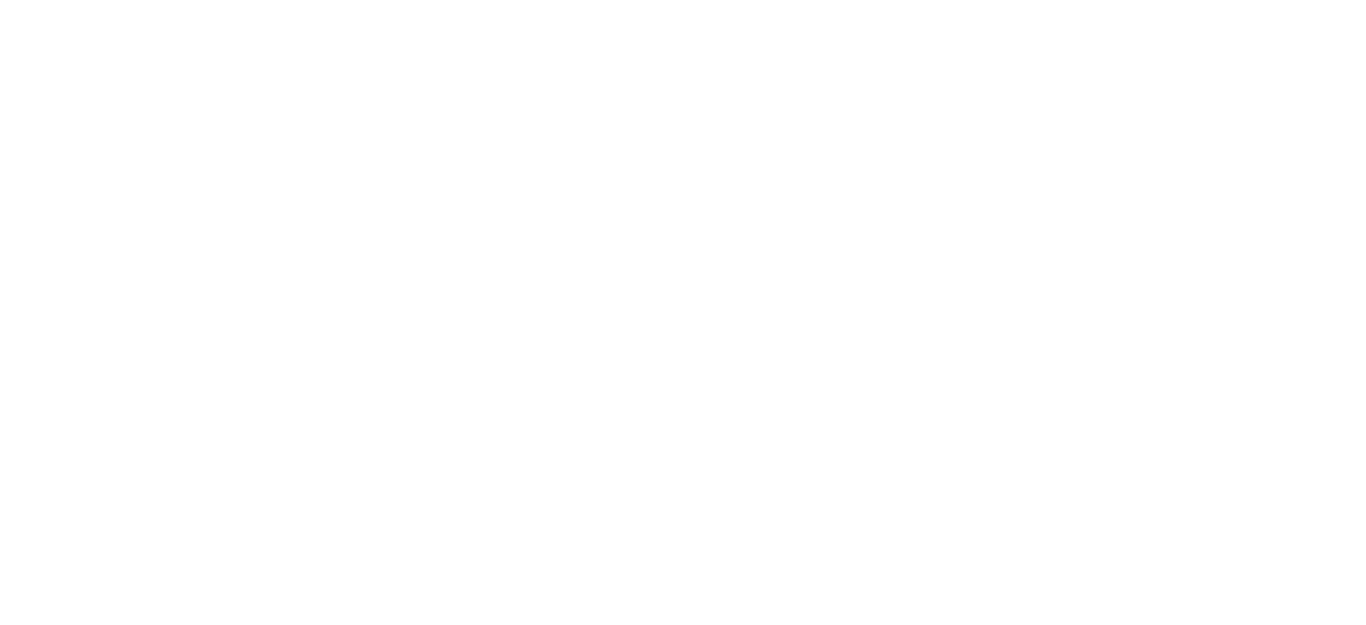 scroll, scrollTop: 0, scrollLeft: 0, axis: both 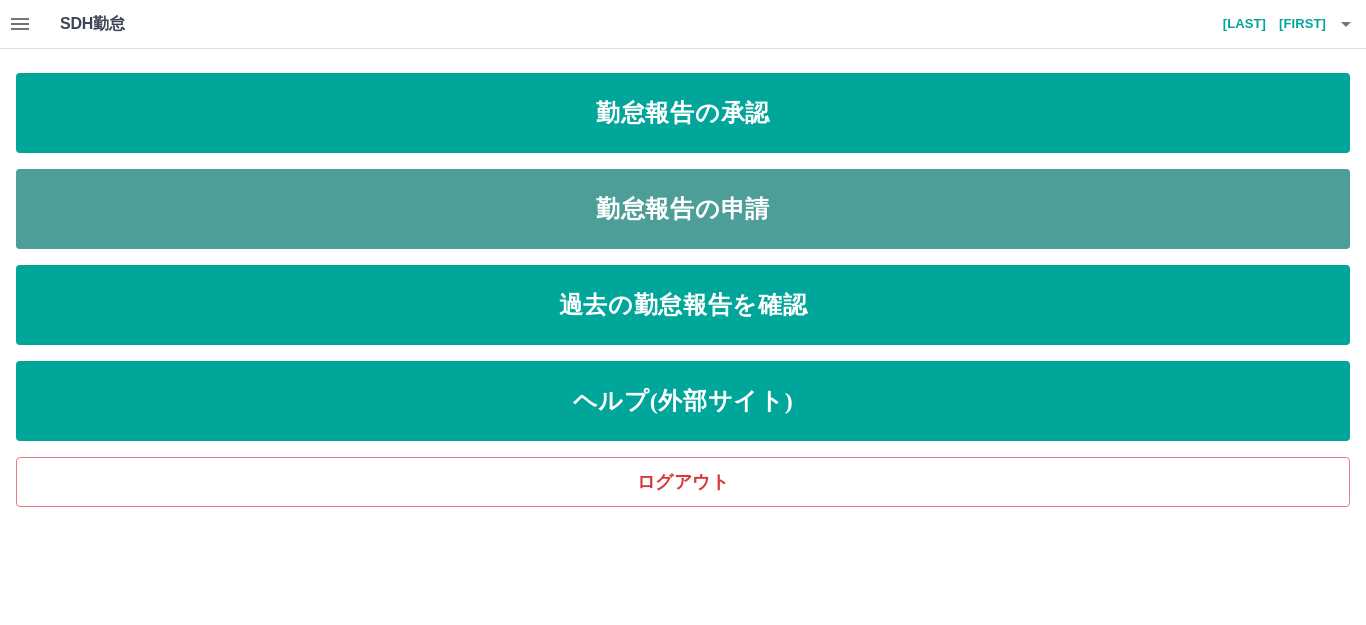 click on "勤怠報告の申請" at bounding box center [683, 209] 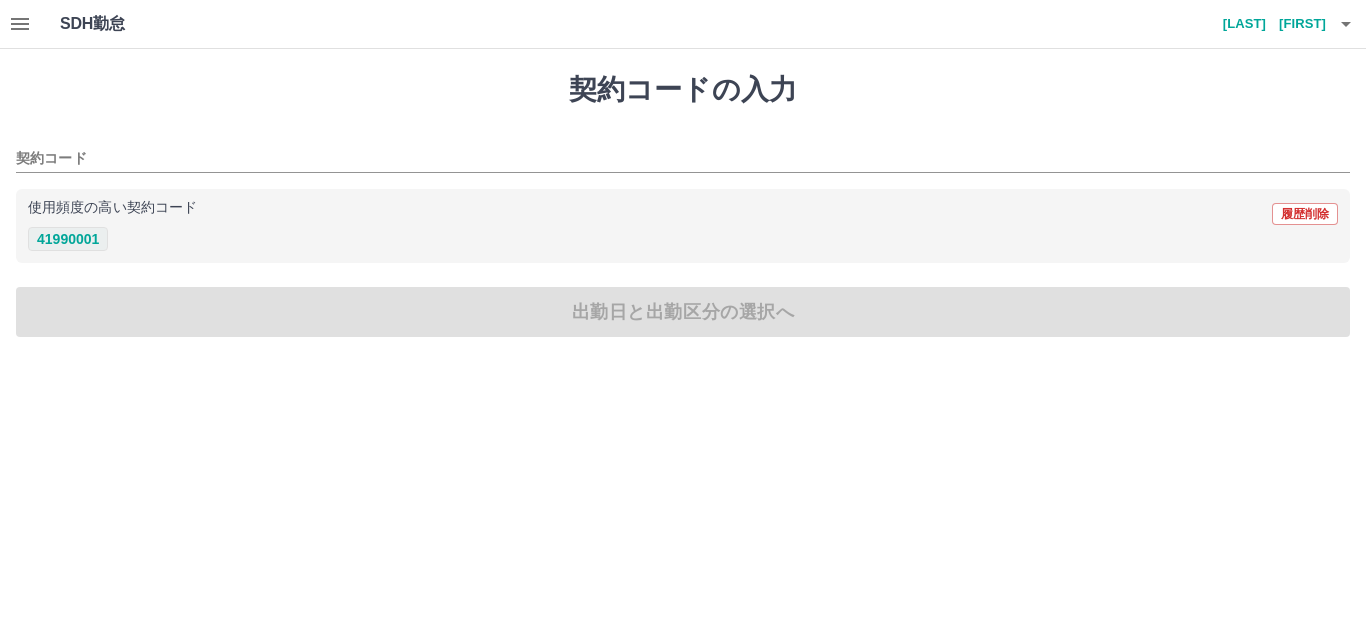 click on "41990001" at bounding box center [68, 239] 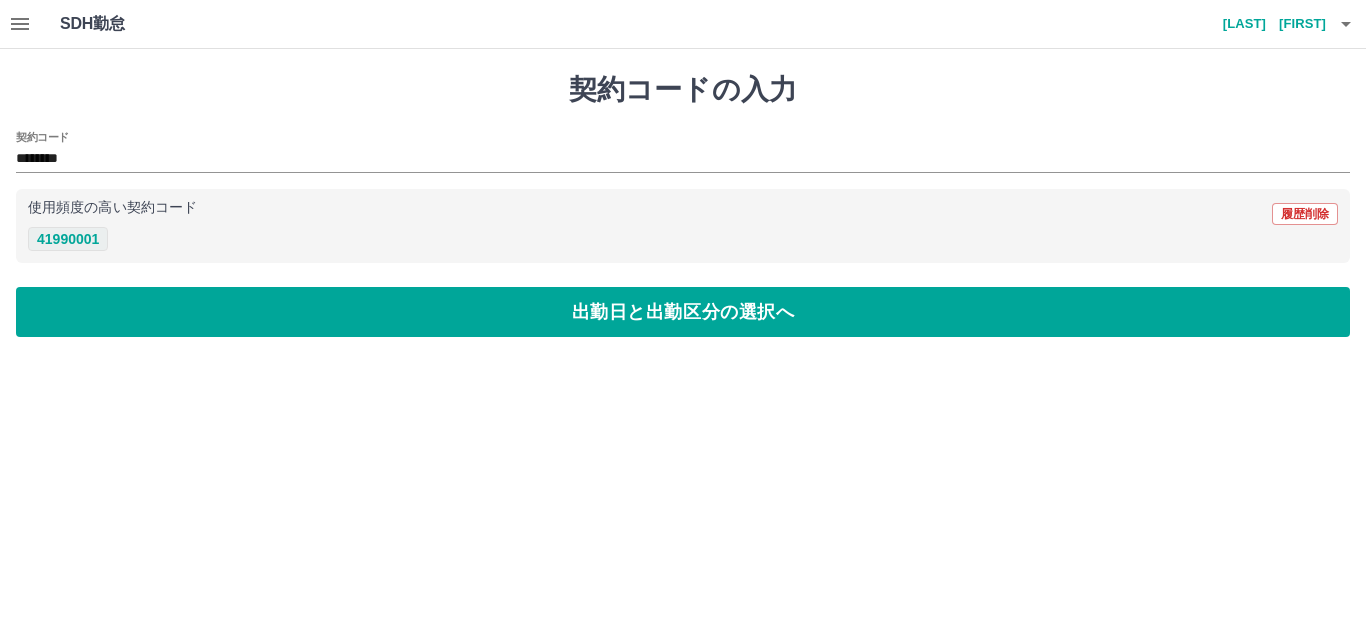type on "********" 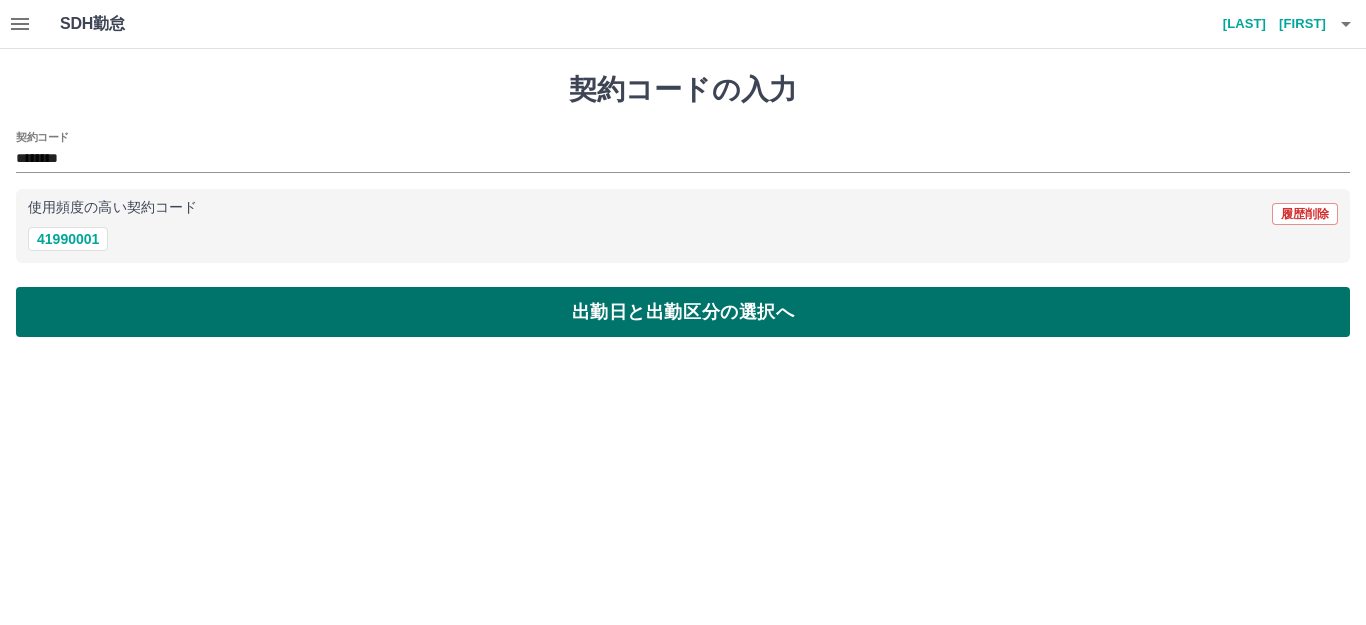 click on "出勤日と出勤区分の選択へ" at bounding box center (683, 312) 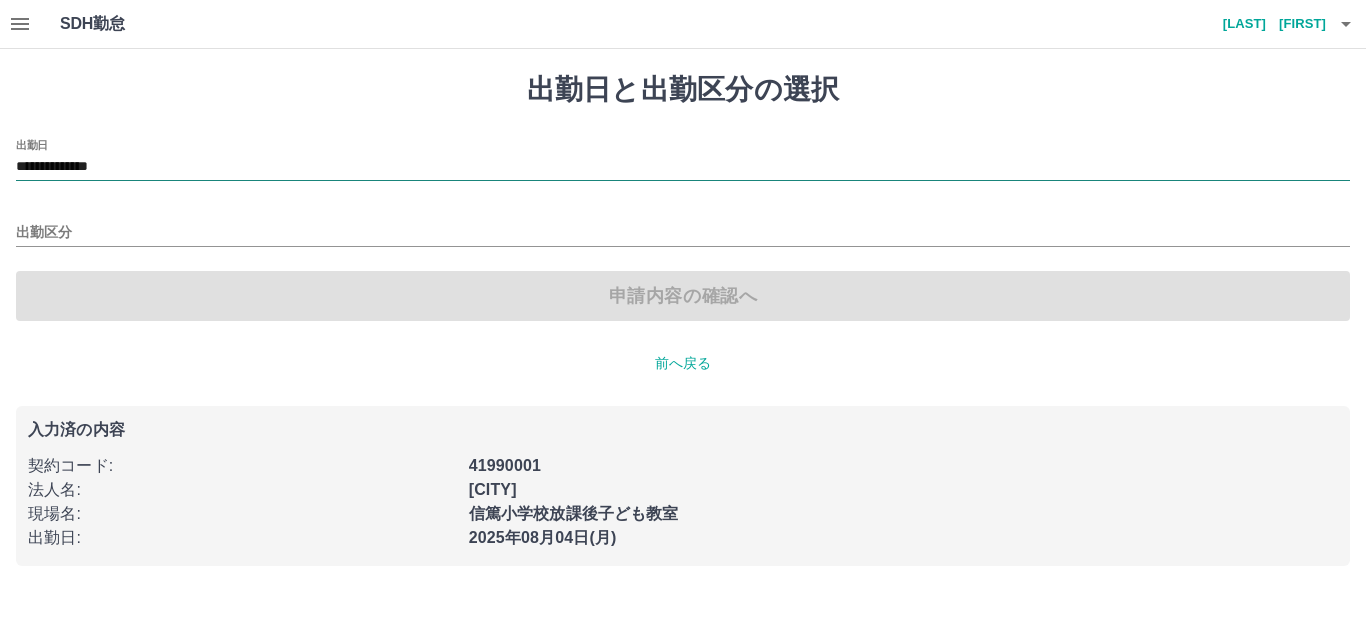 click on "**********" at bounding box center [683, 167] 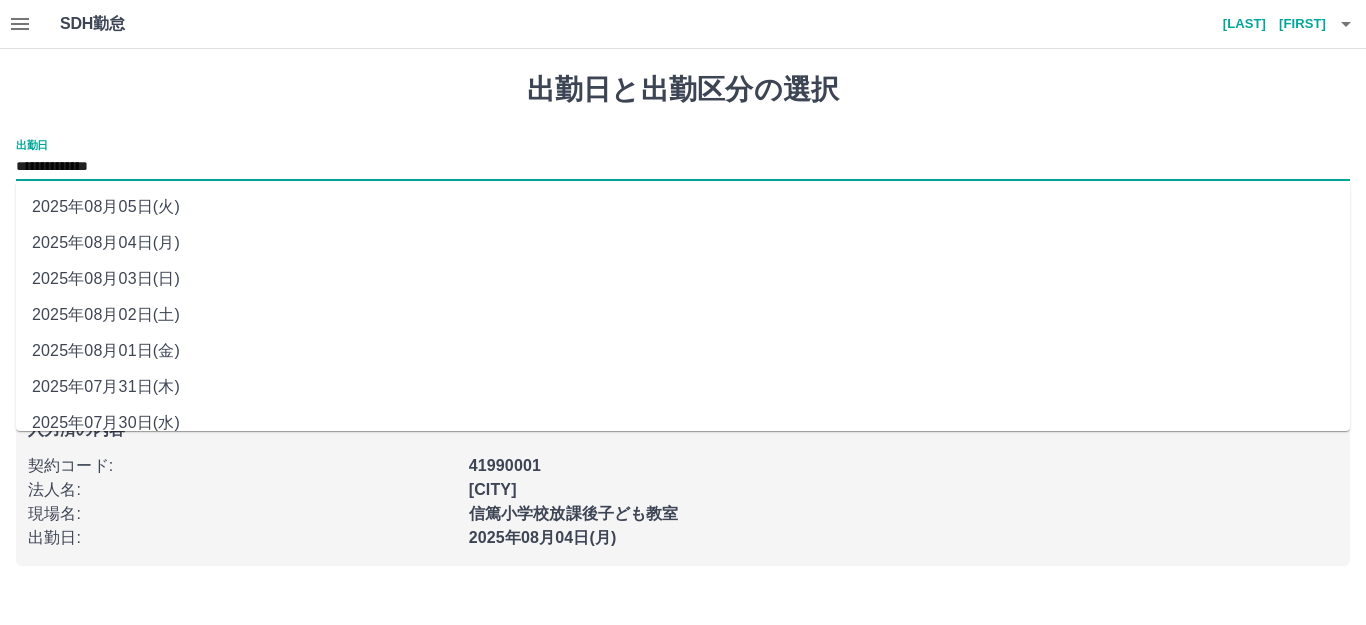 click on "2025年08月02日(土)" at bounding box center (683, 315) 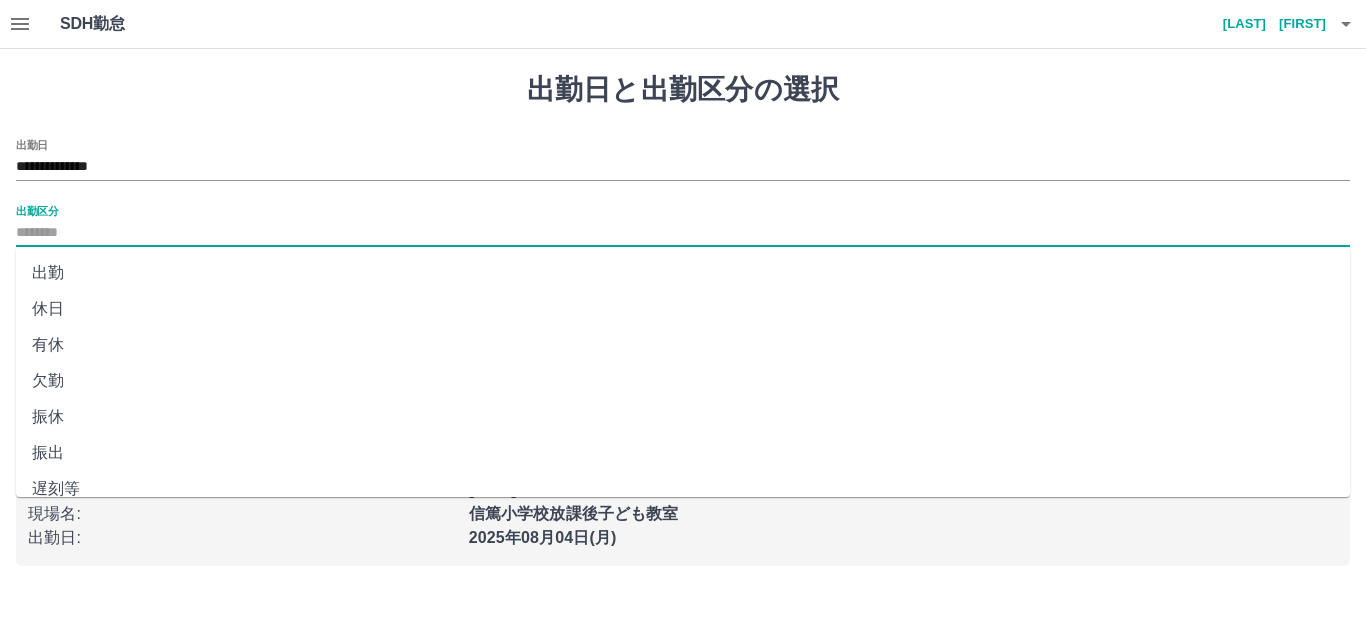 click on "出勤区分" at bounding box center [683, 233] 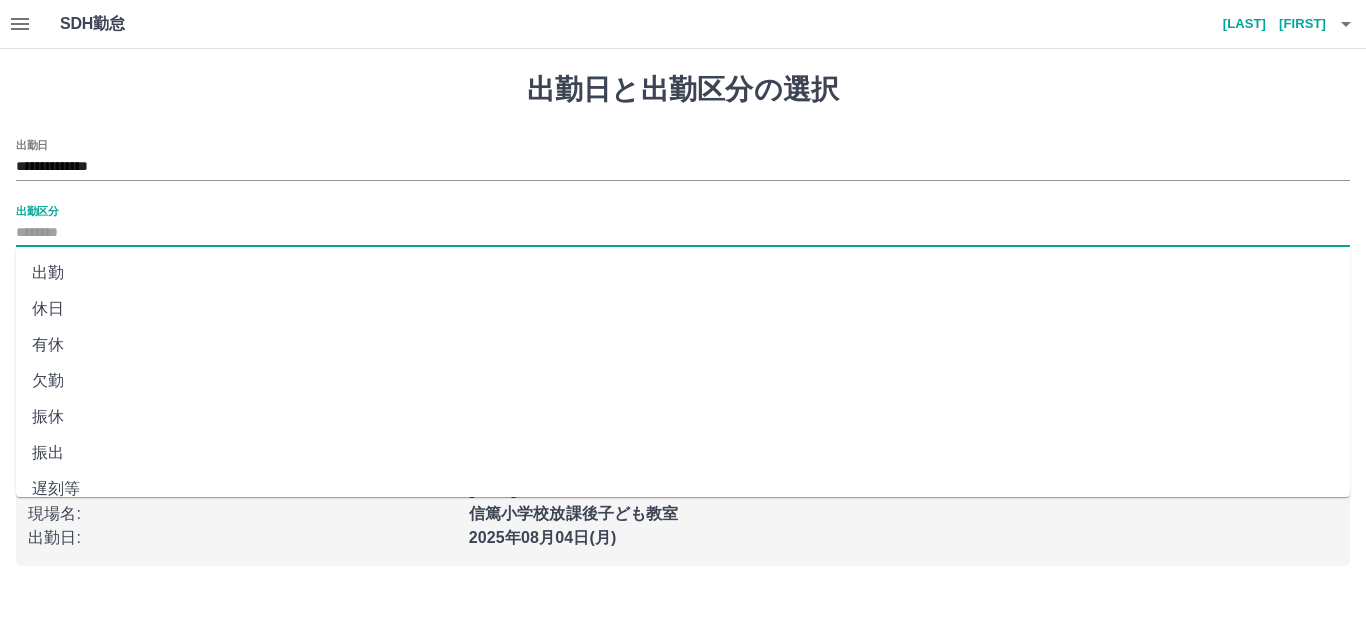 click on "休日" at bounding box center [683, 309] 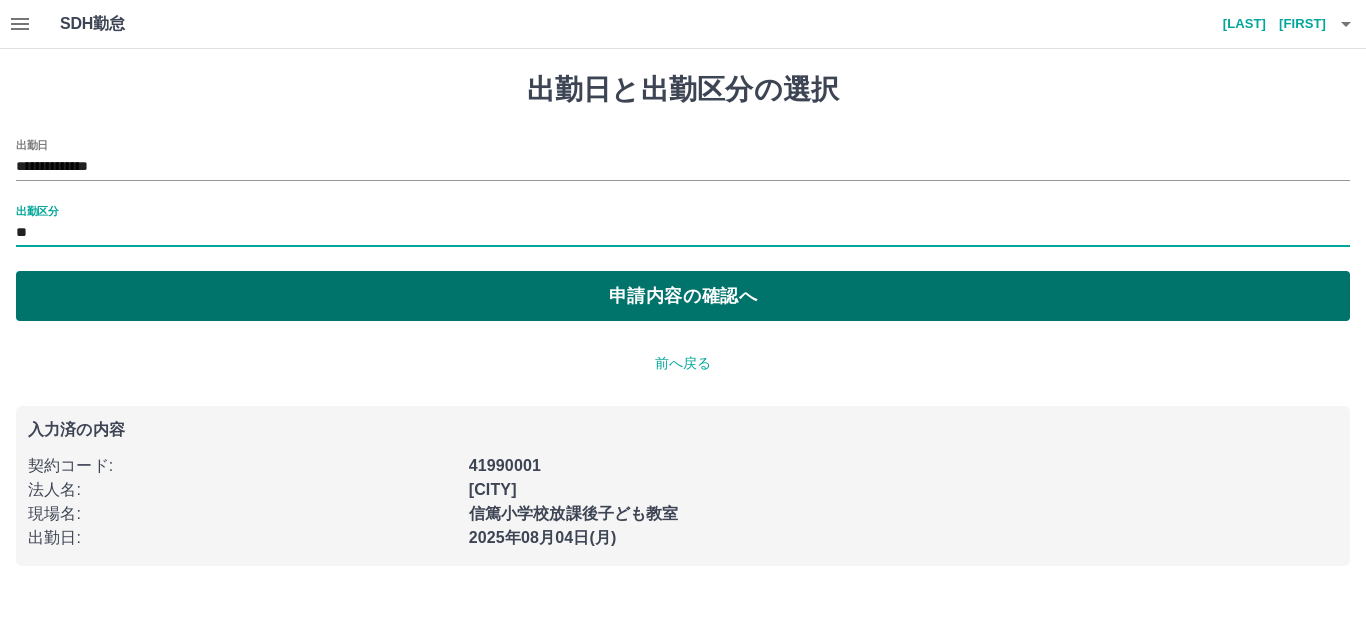click on "申請内容の確認へ" at bounding box center (683, 296) 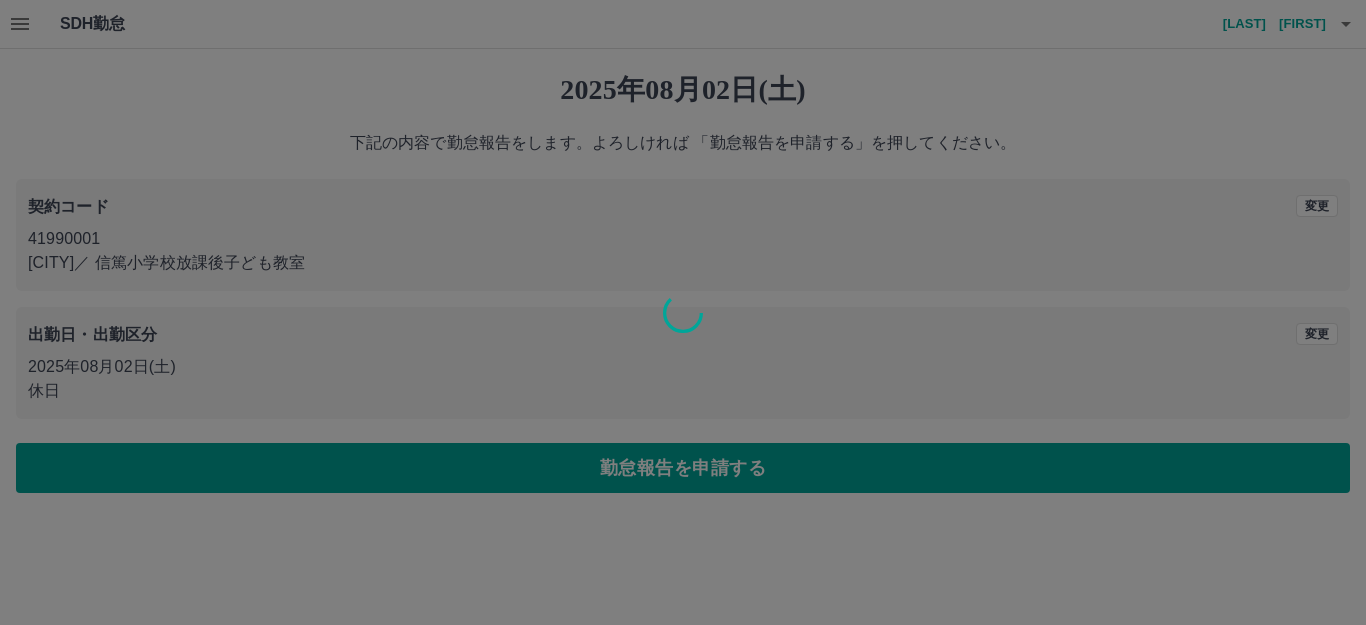 click at bounding box center [683, 312] 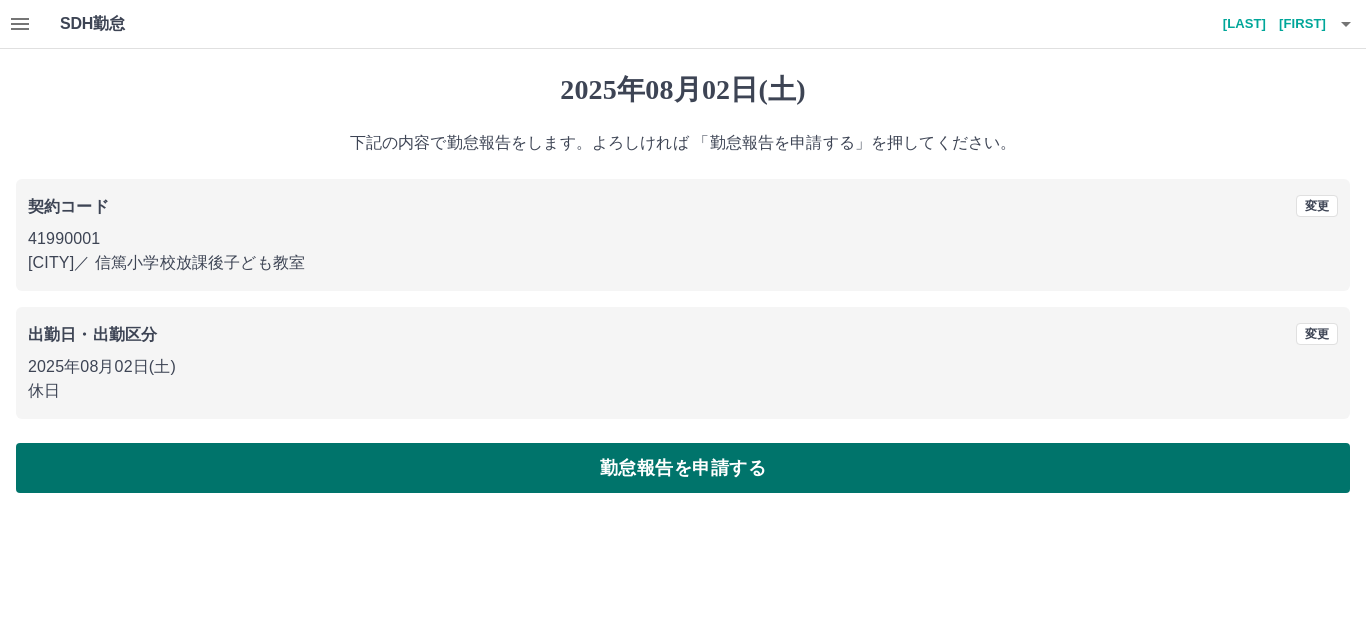 click on "勤怠報告を申請する" at bounding box center [683, 468] 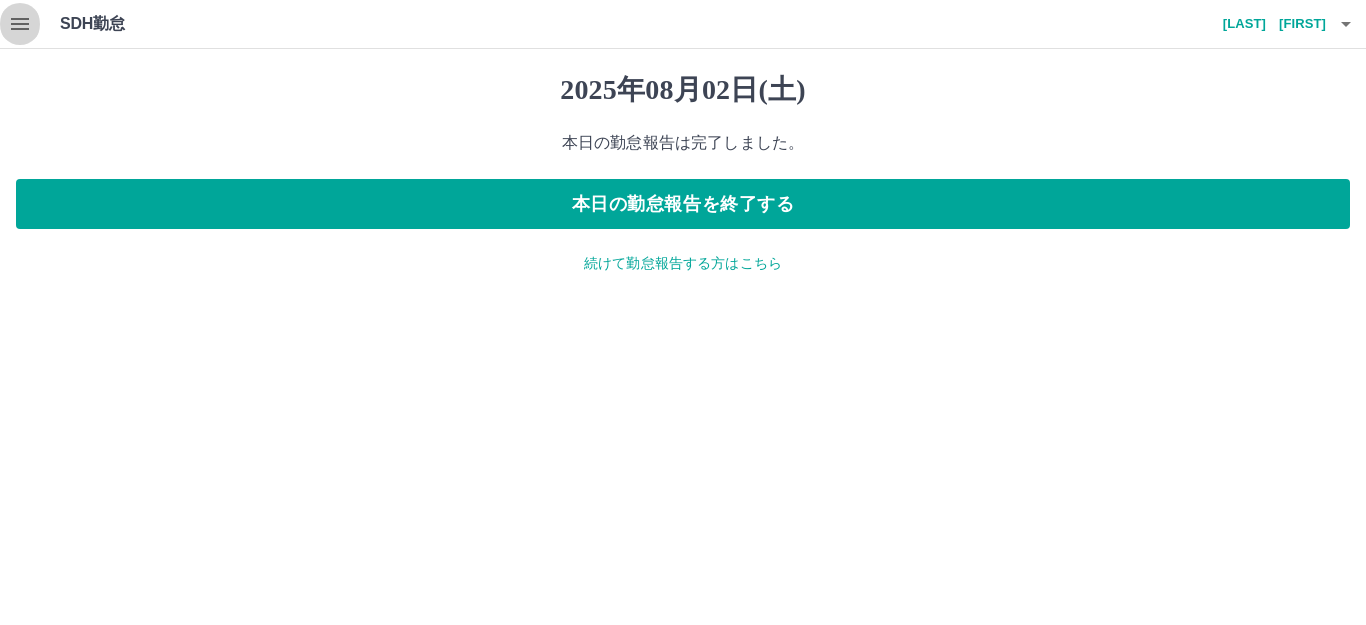click 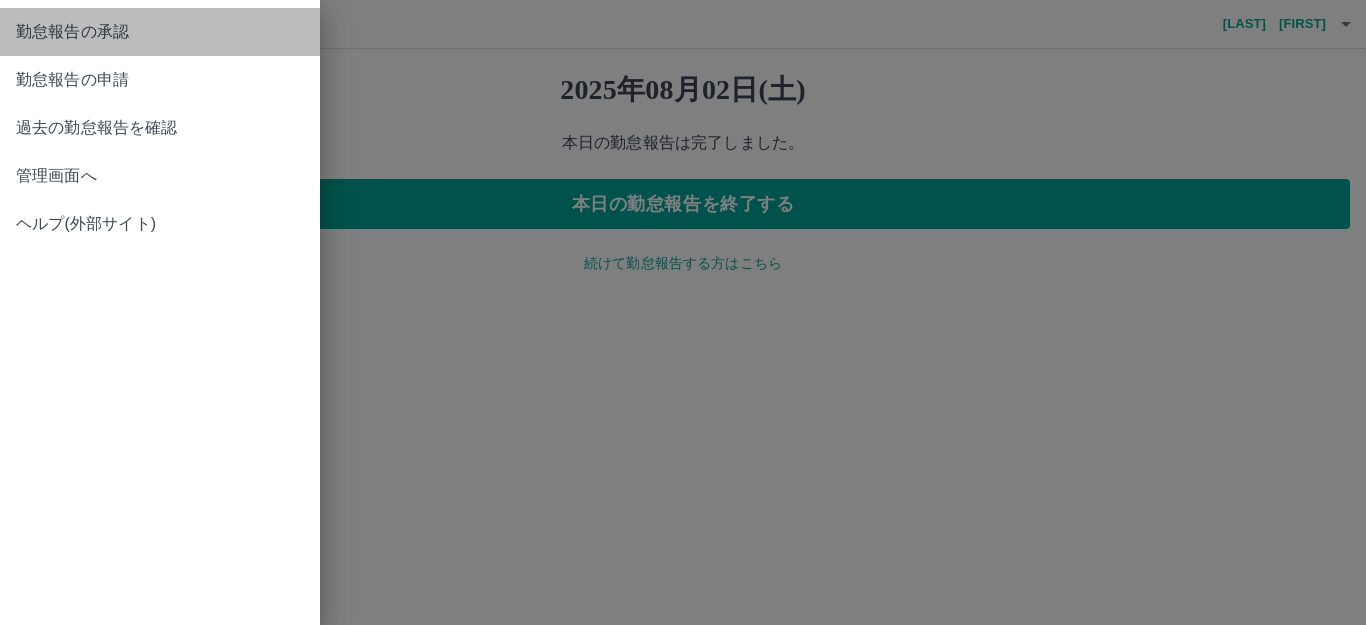 click on "勤怠報告の承認" at bounding box center [160, 32] 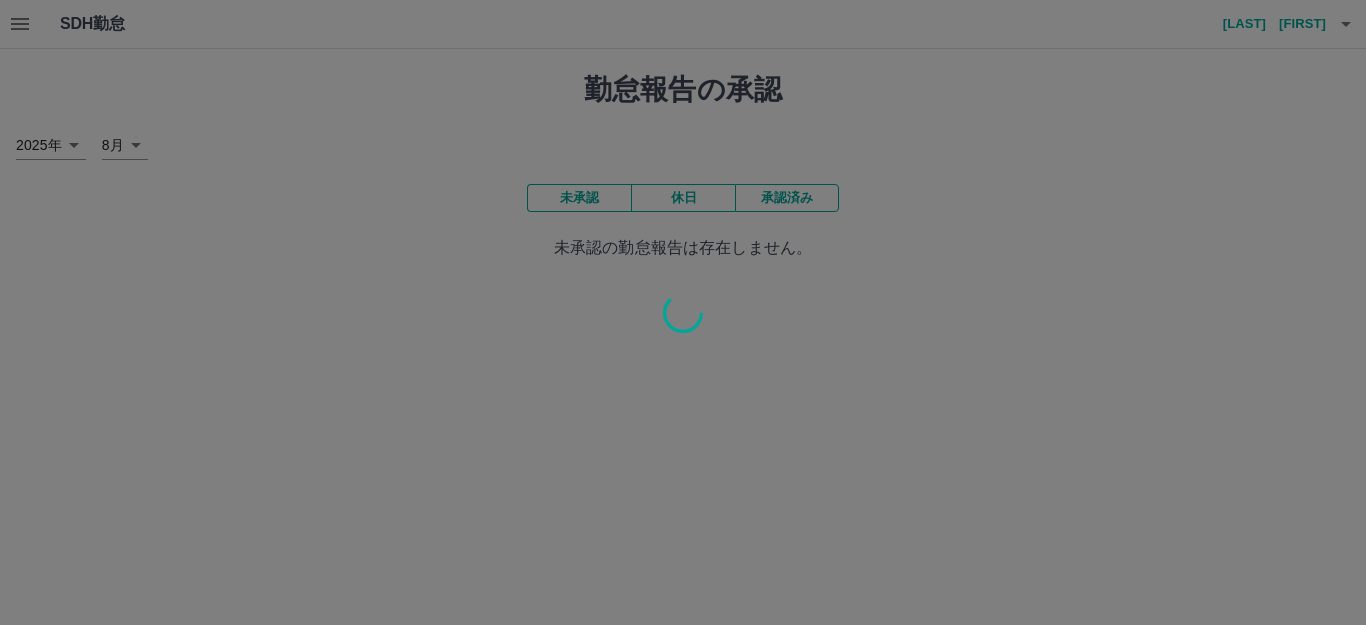 click at bounding box center [683, 312] 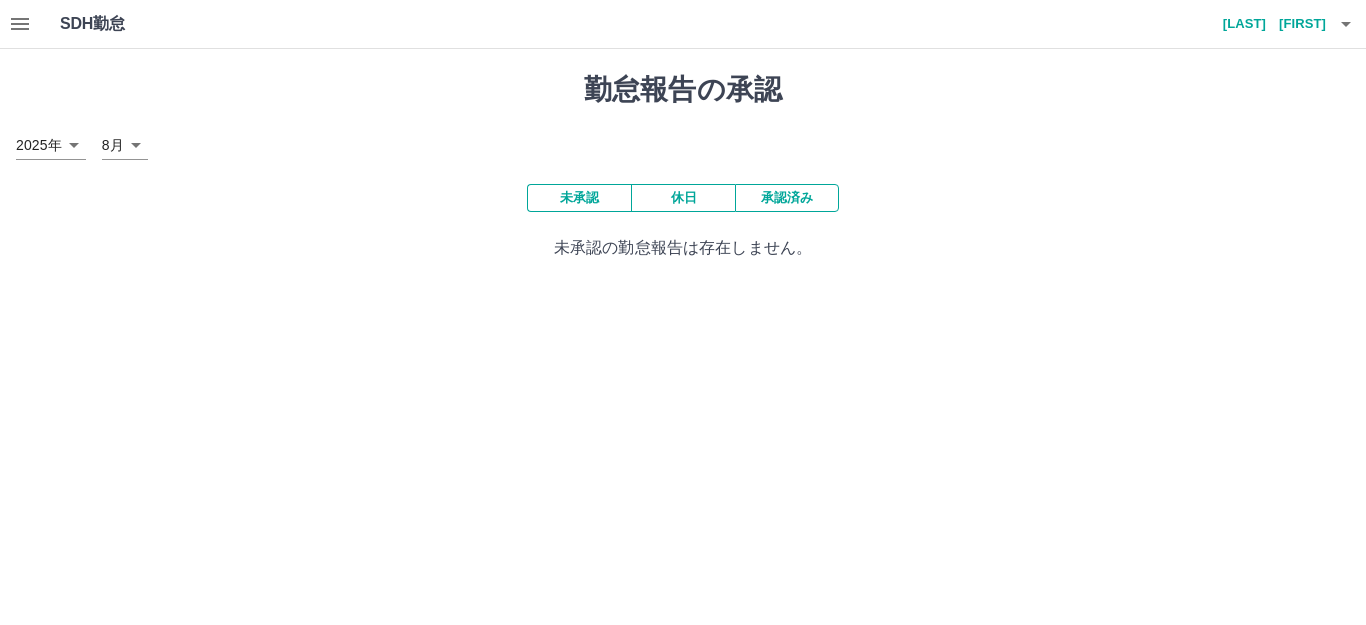 click 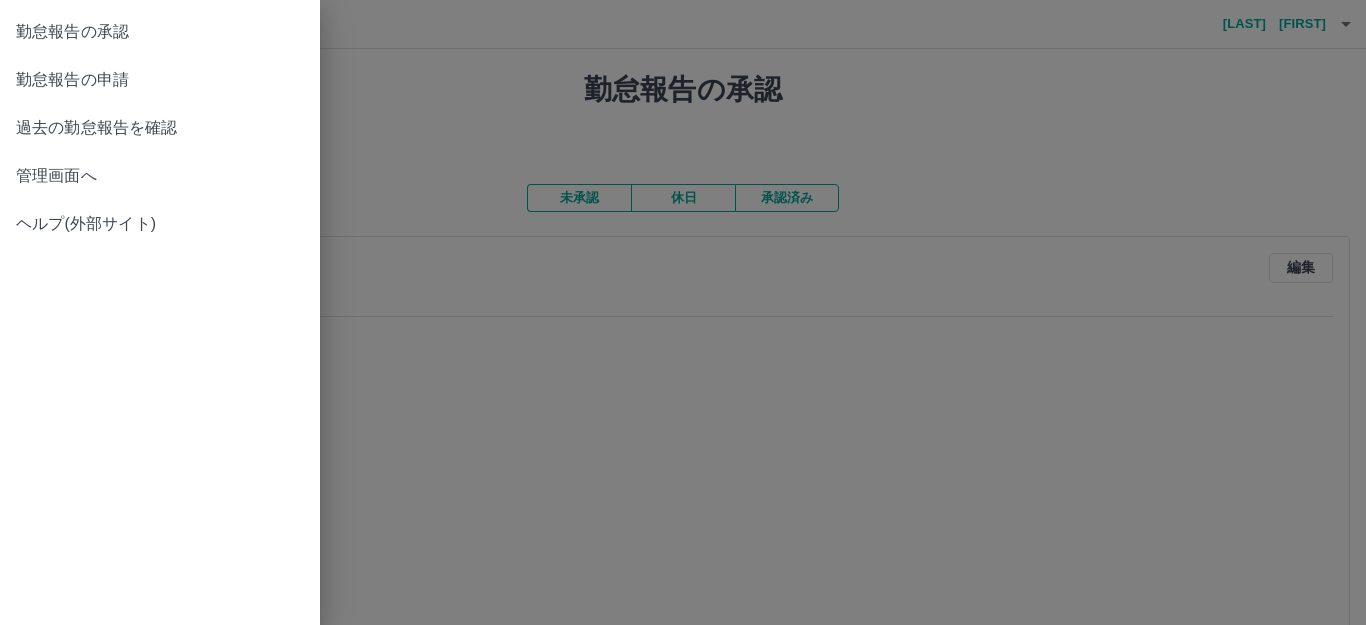 click on "勤怠報告の申請" at bounding box center (160, 80) 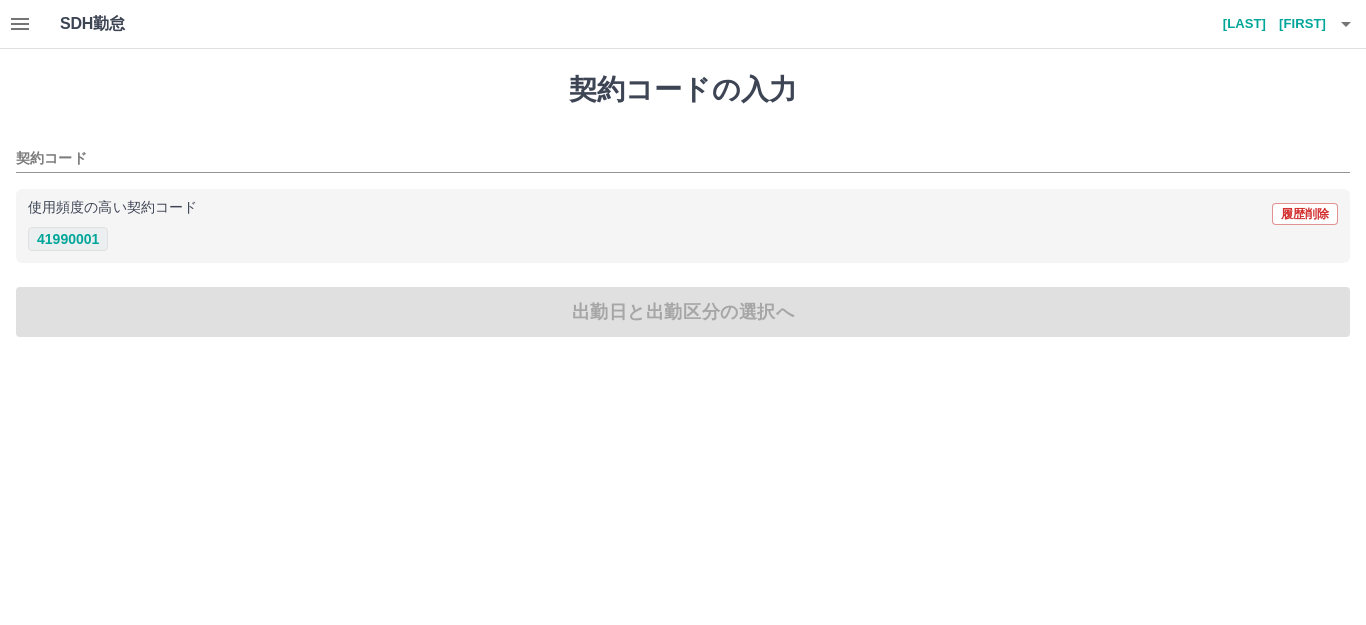click on "41990001" at bounding box center [68, 239] 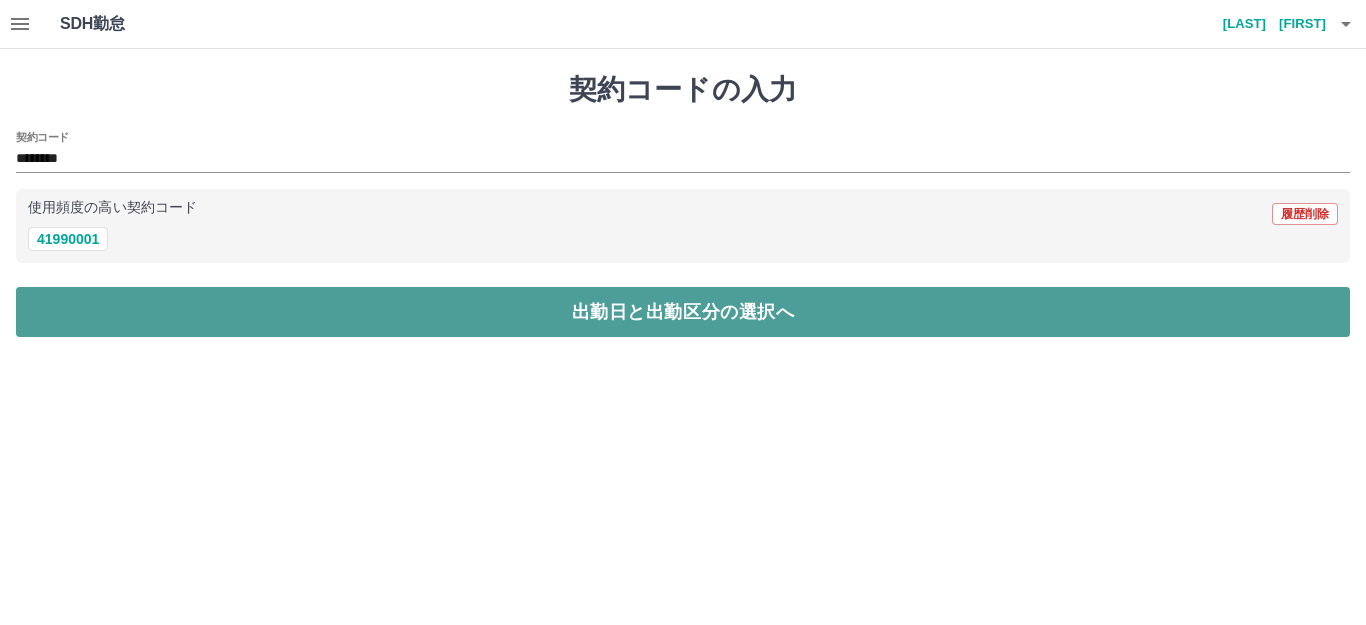 click on "出勤日と出勤区分の選択へ" at bounding box center (683, 312) 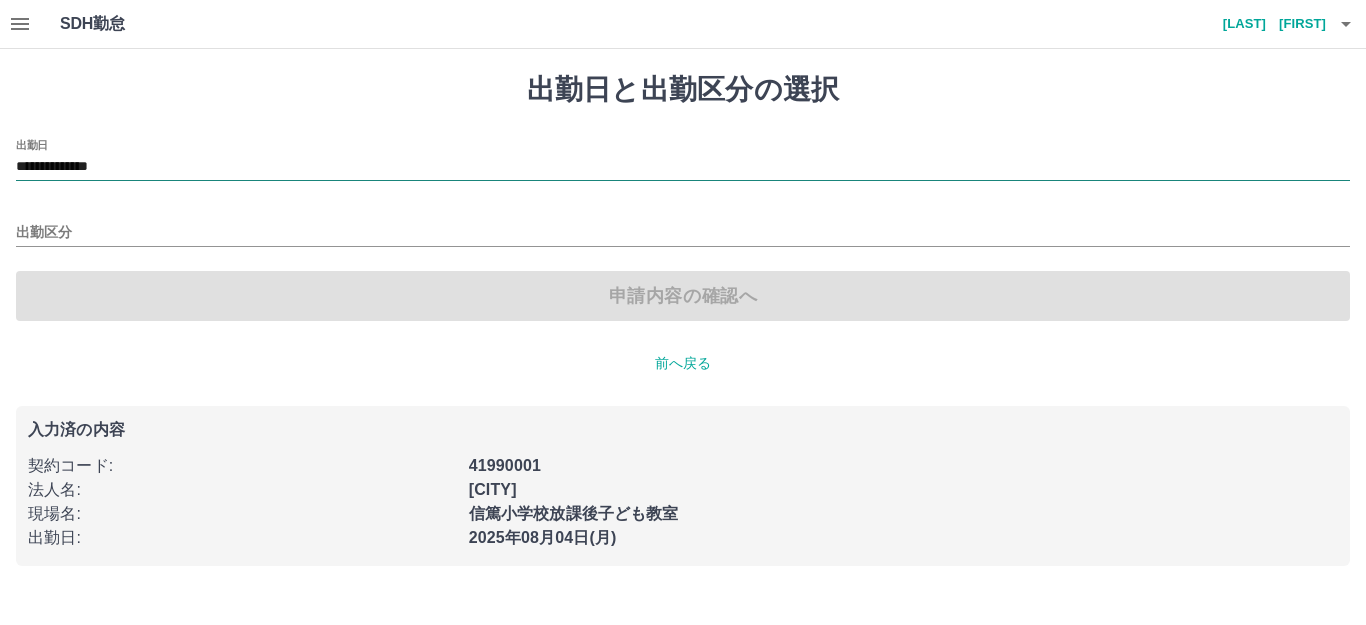 click on "**********" at bounding box center [683, 167] 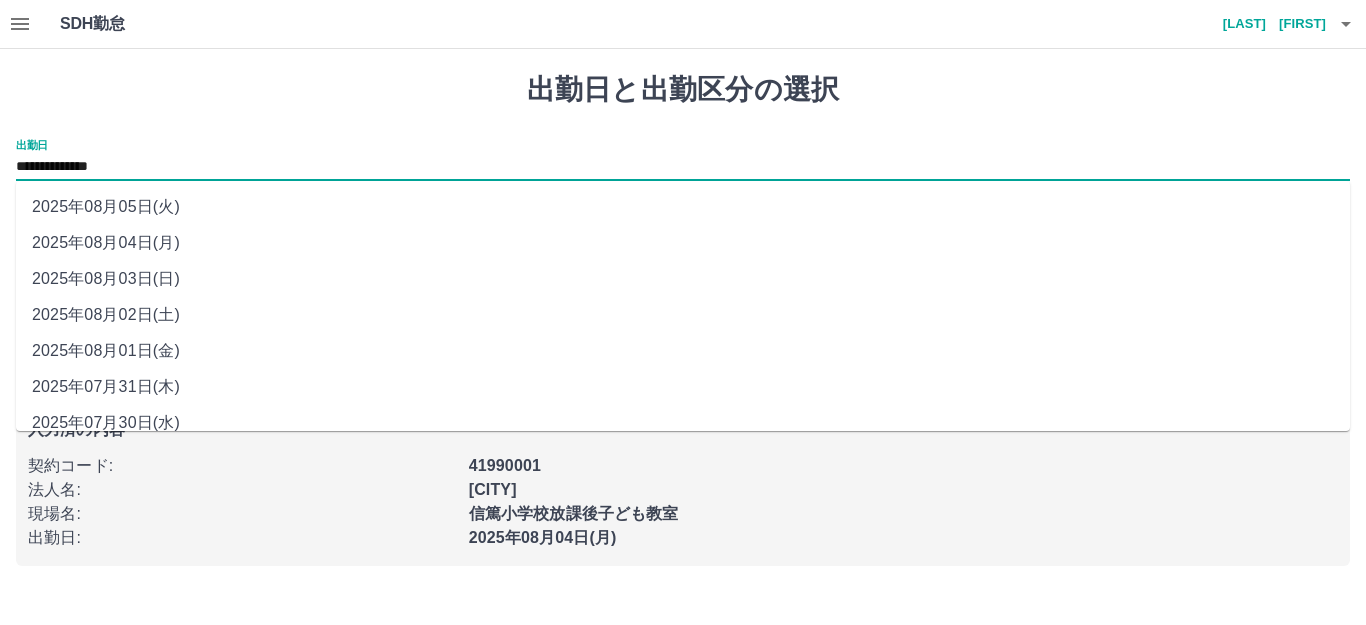 click on "2025年08月03日(日)" at bounding box center (683, 279) 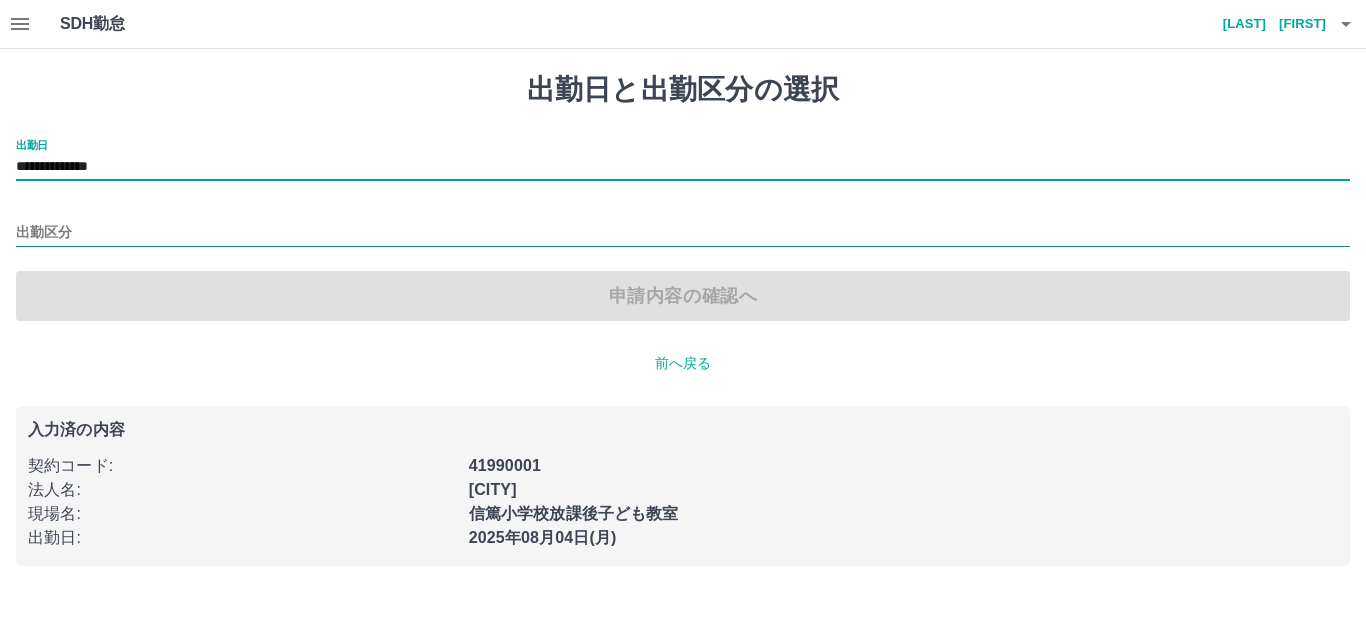 click on "出勤区分" at bounding box center [683, 233] 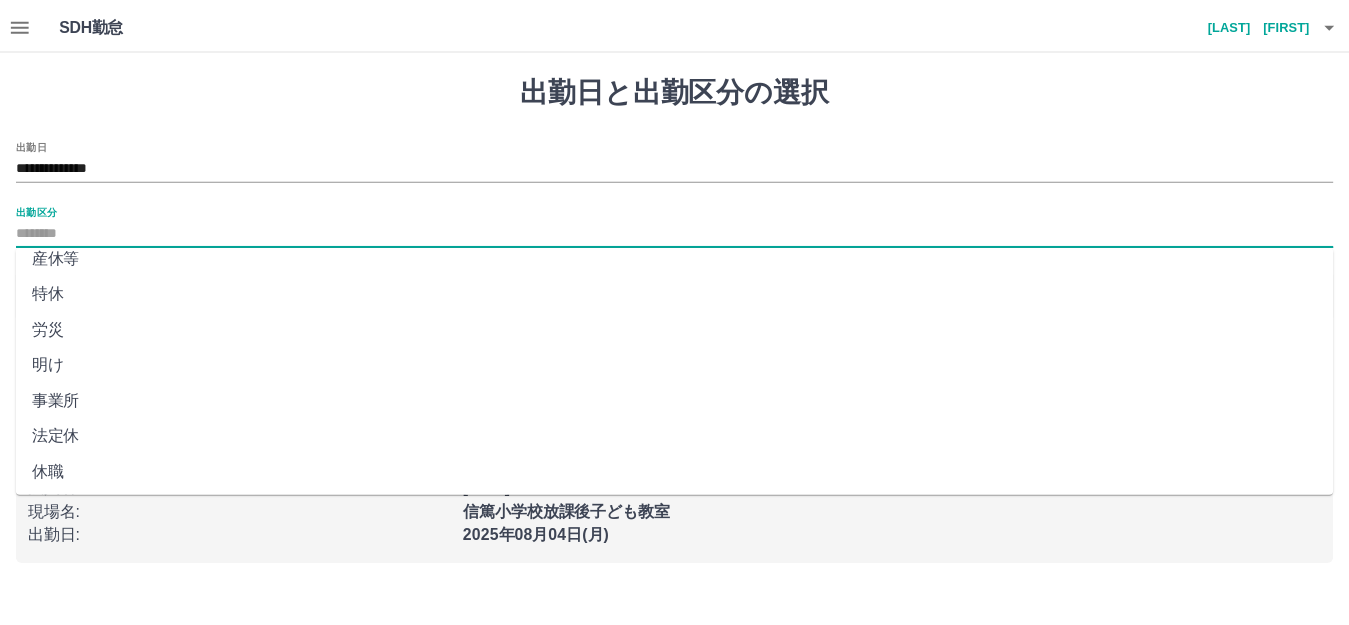 scroll, scrollTop: 414, scrollLeft: 0, axis: vertical 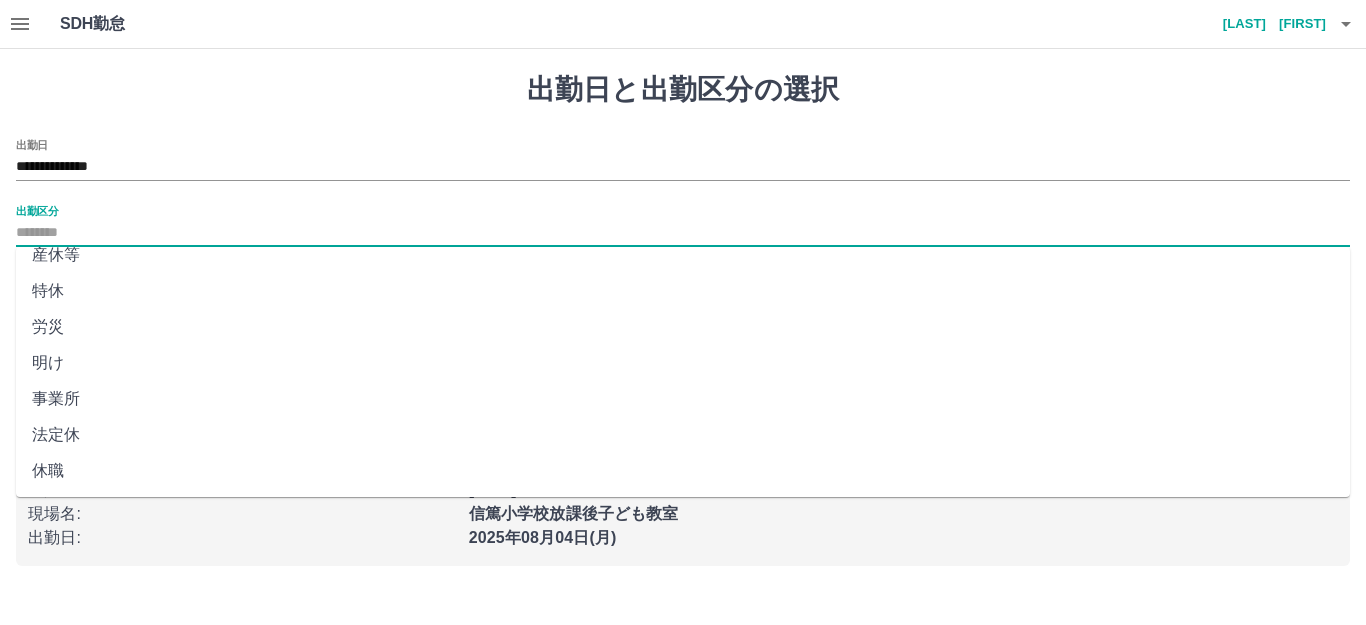 click on "法定休" at bounding box center (683, 435) 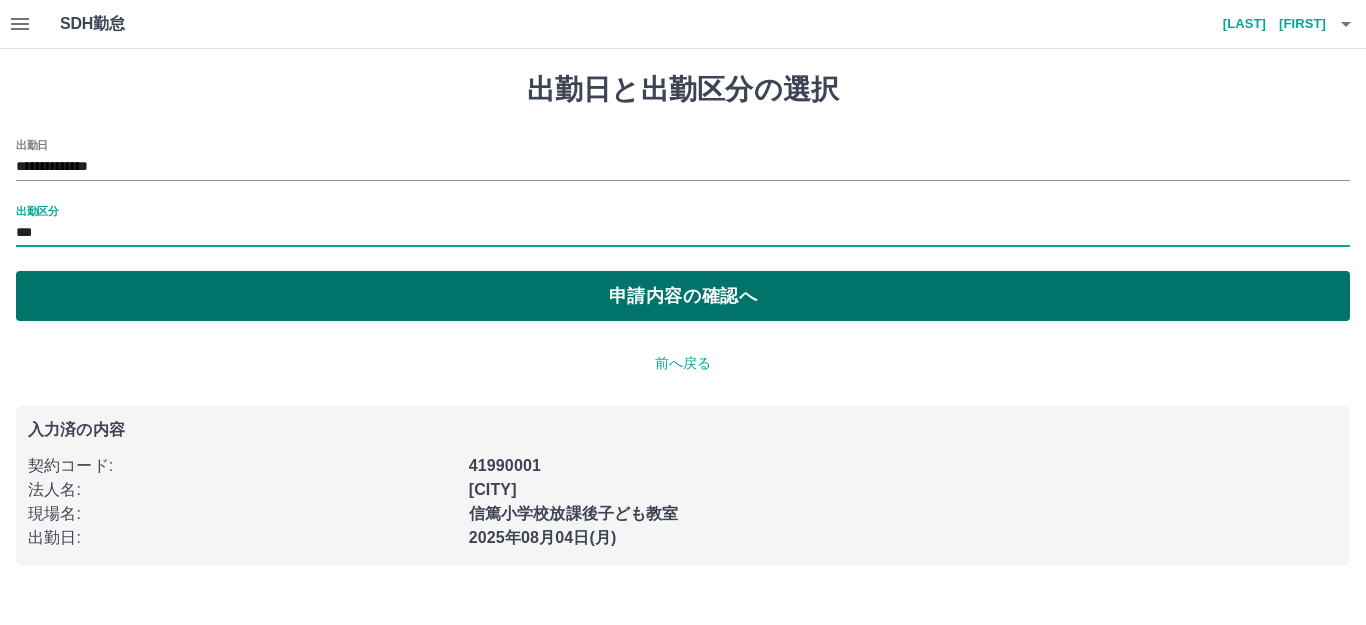click on "申請内容の確認へ" at bounding box center [683, 296] 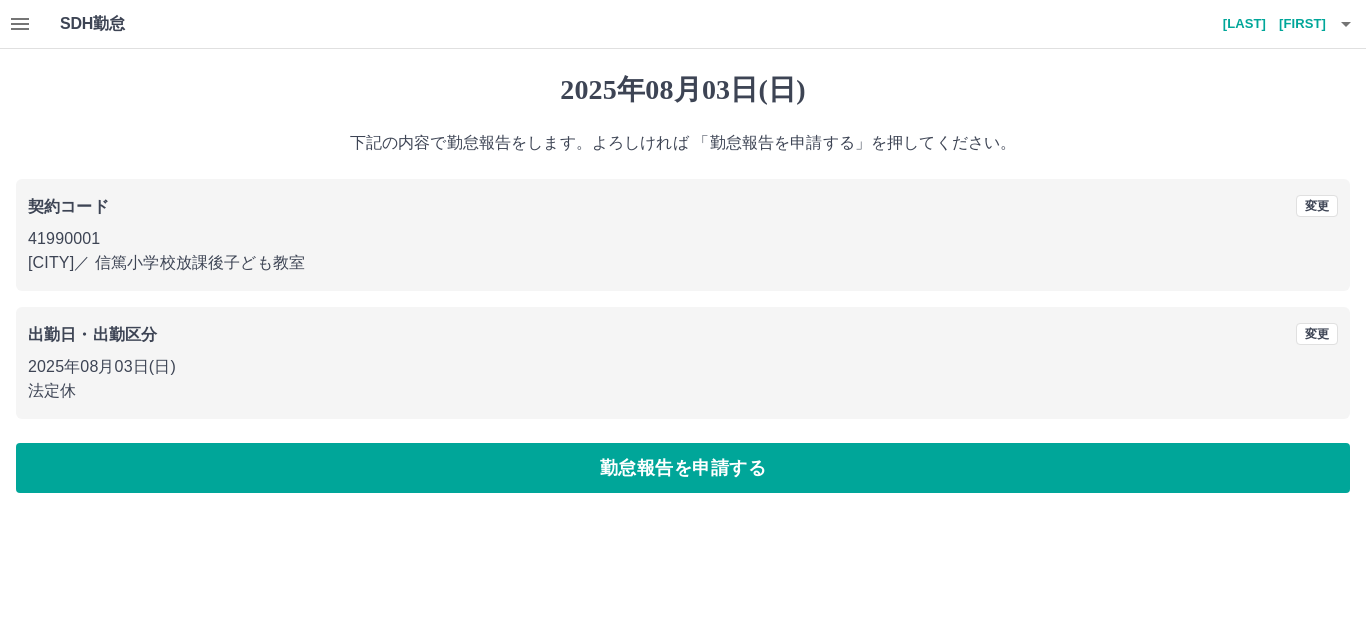 click on "勤怠報告を申請する" at bounding box center [683, 468] 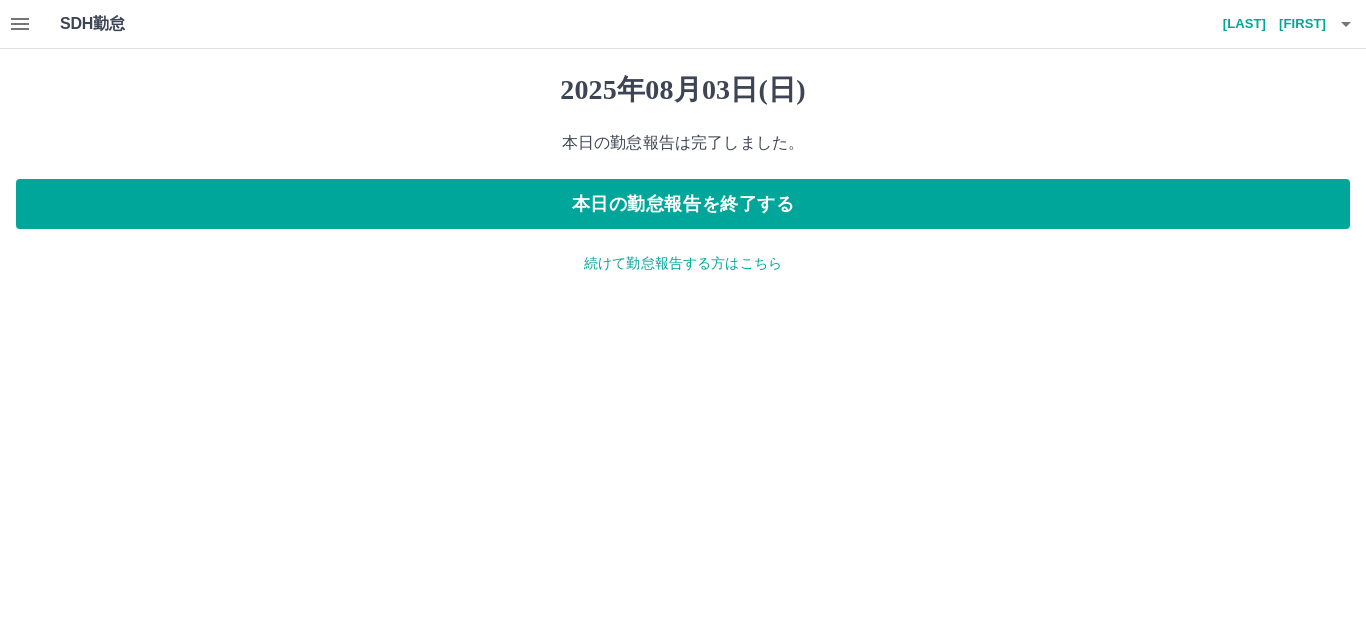 click 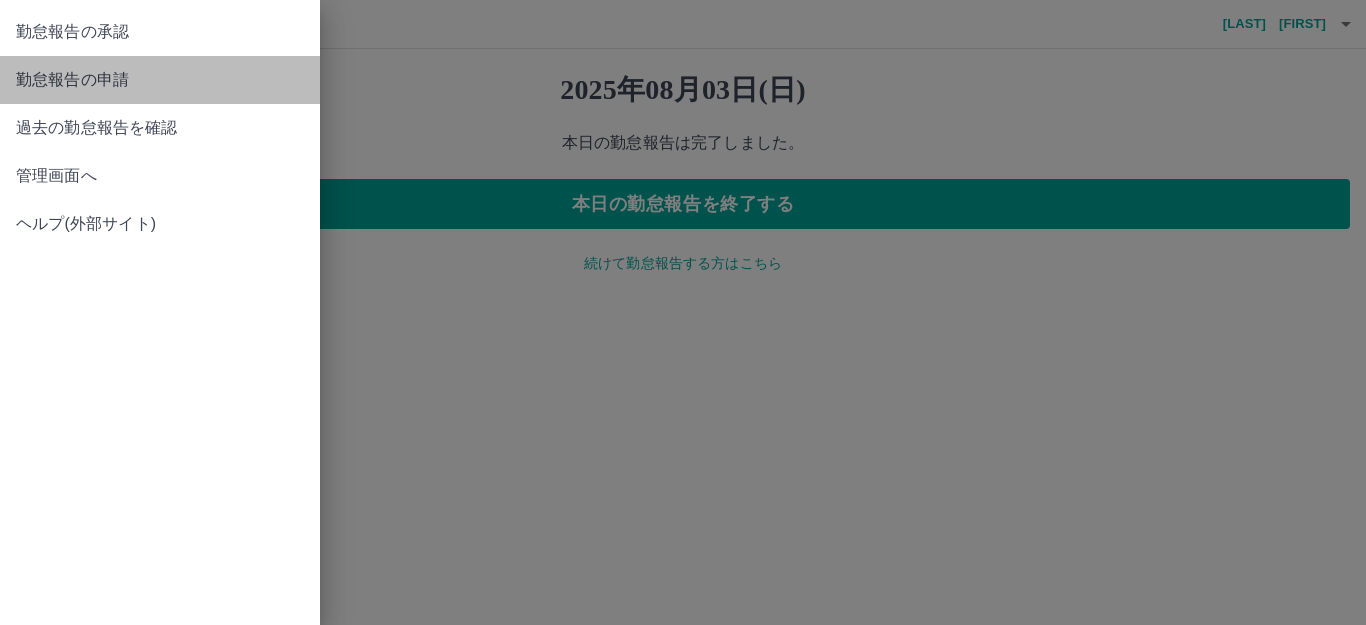 click on "勤怠報告の申請" at bounding box center [160, 80] 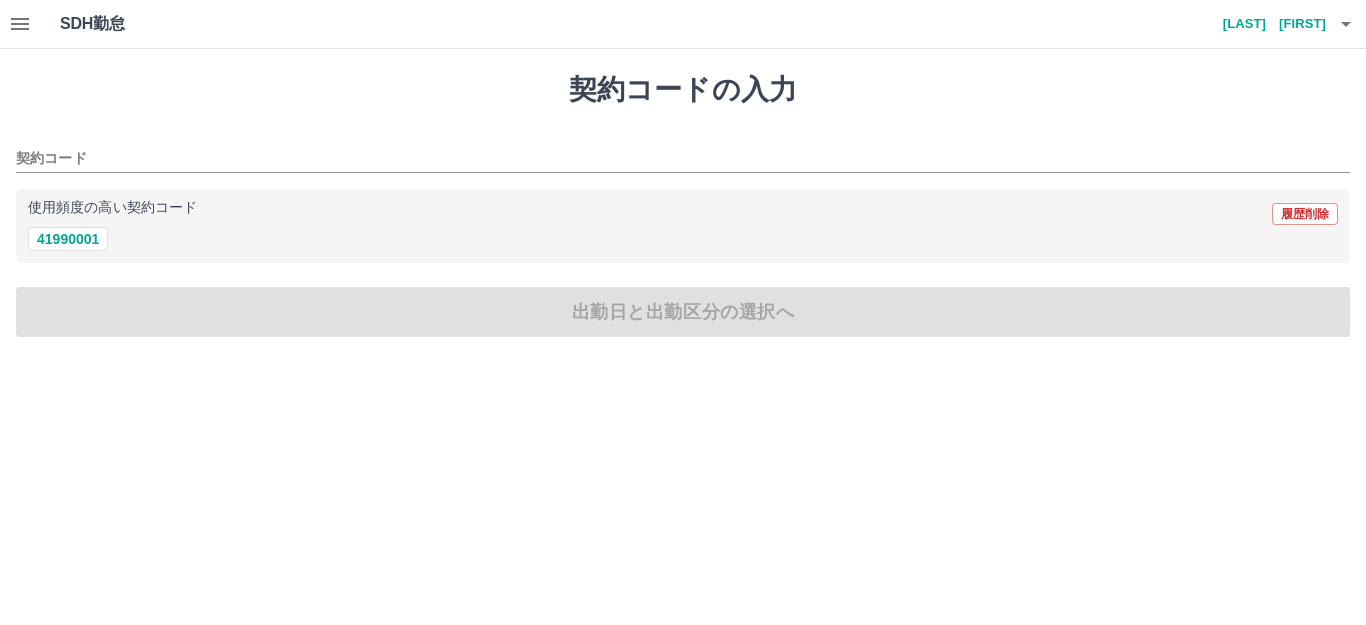 drag, startPoint x: 93, startPoint y: 237, endPoint x: 229, endPoint y: 284, distance: 143.89232 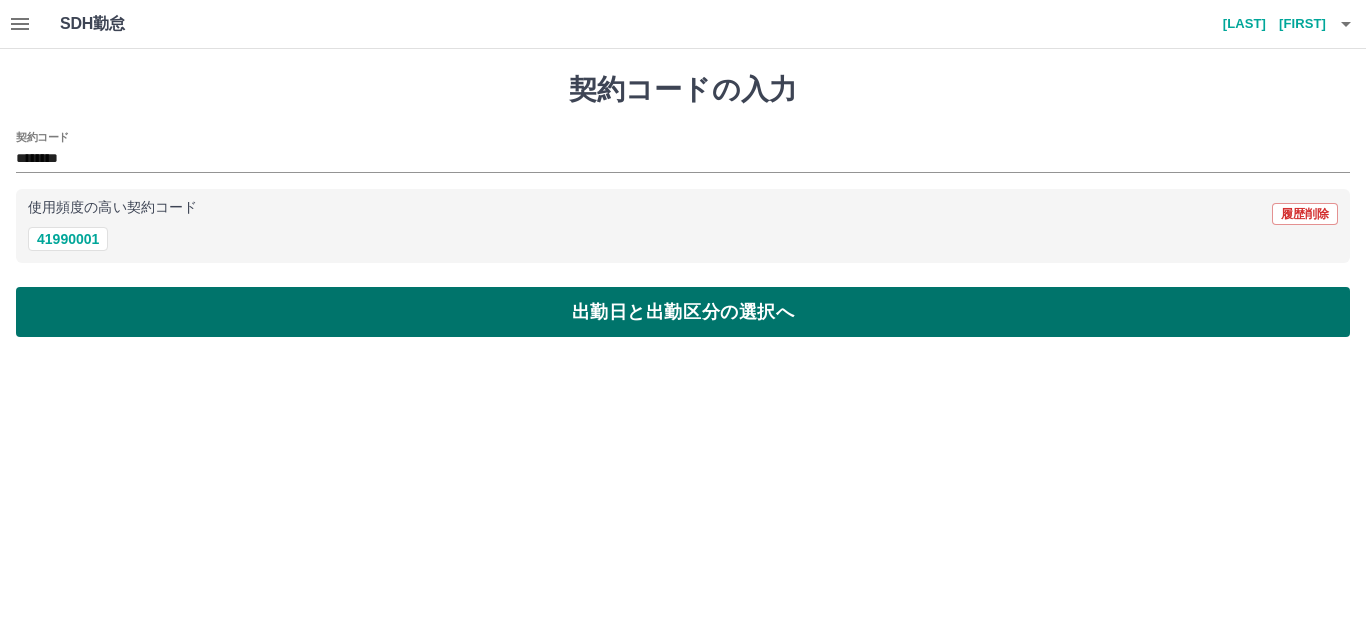 click on "出勤日と出勤区分の選択へ" at bounding box center [683, 312] 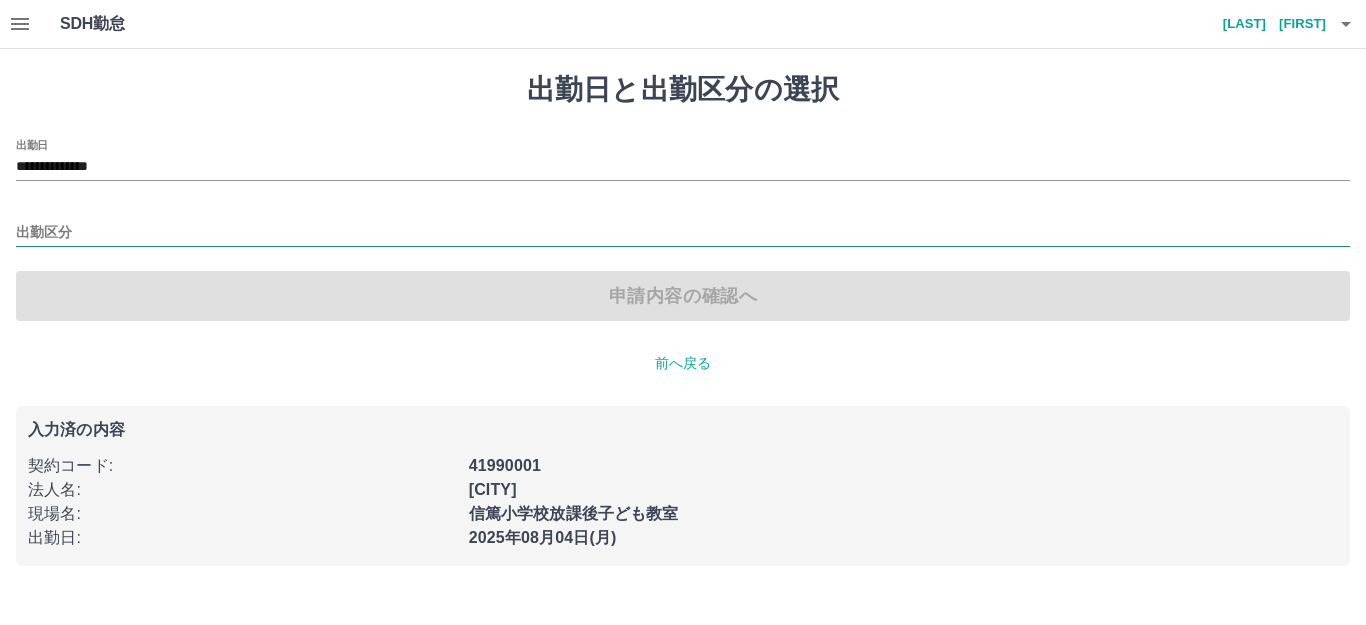 click on "出勤区分" at bounding box center [683, 233] 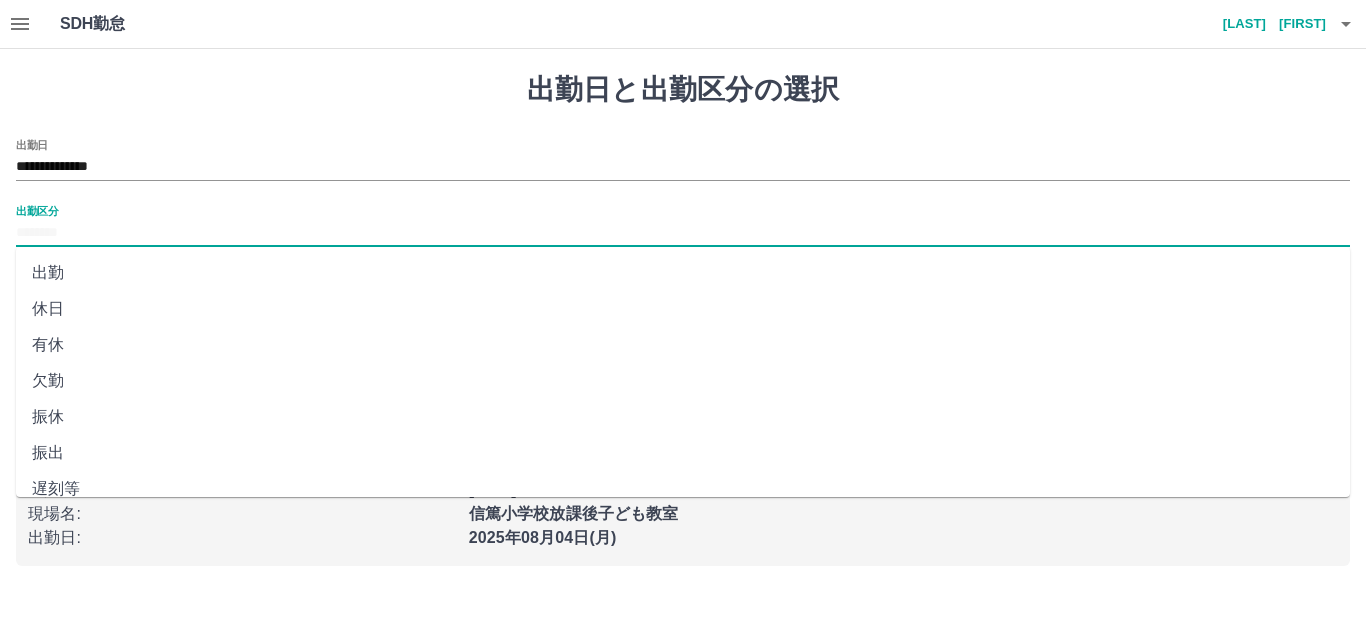 click on "出勤" at bounding box center [683, 273] 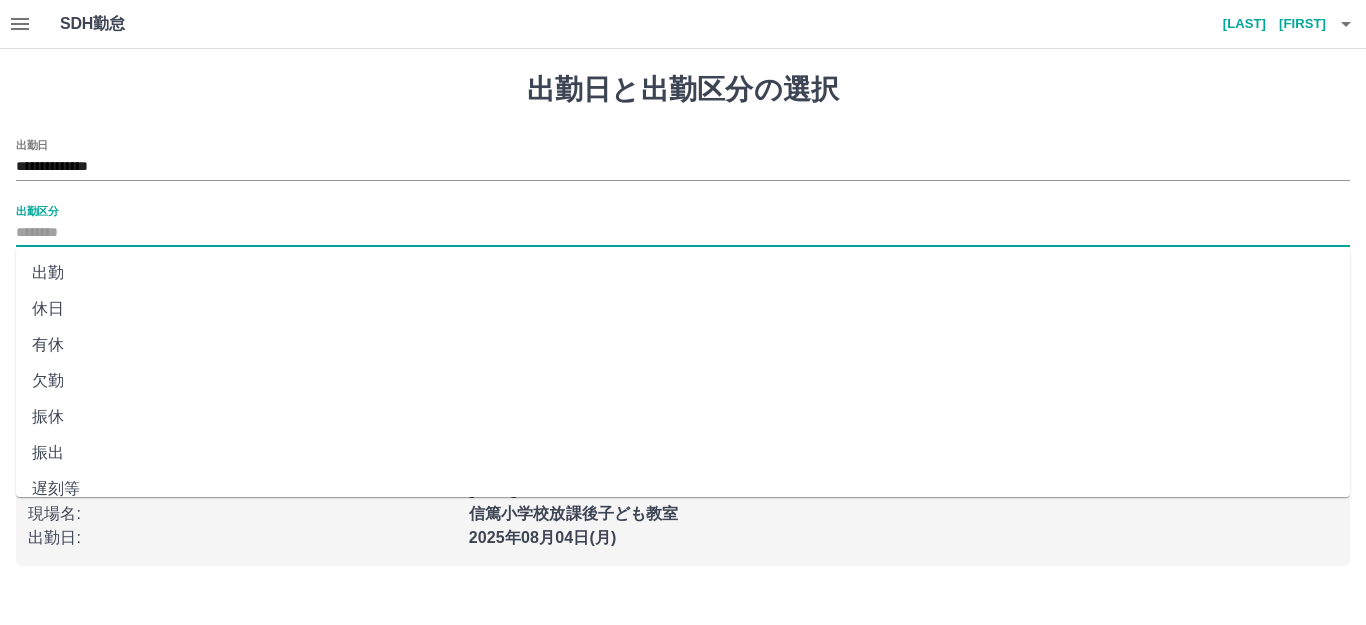 type on "**" 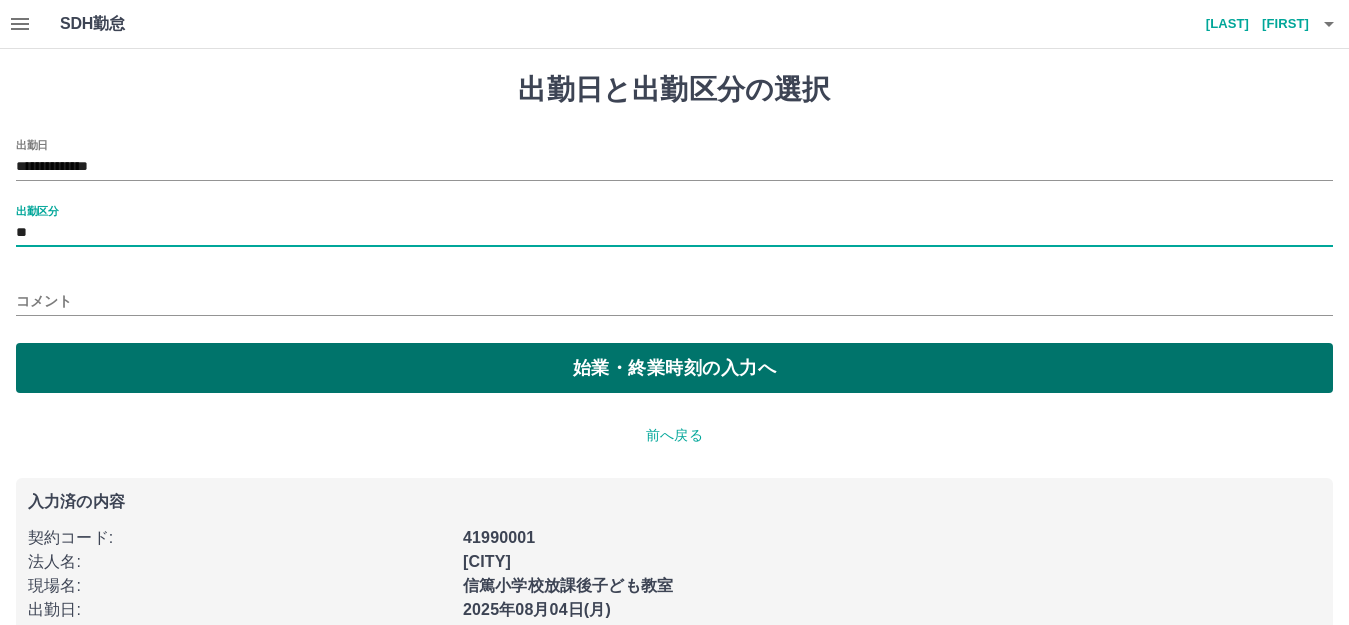 click on "始業・終業時刻の入力へ" at bounding box center (674, 368) 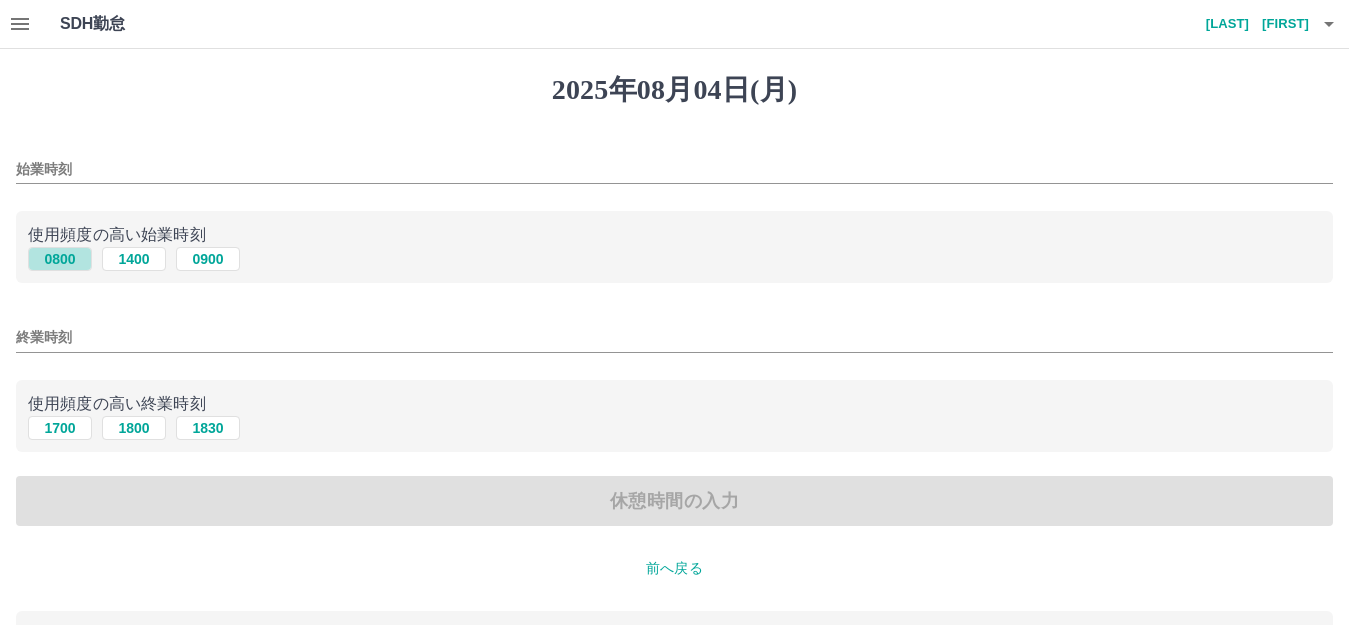 drag, startPoint x: 68, startPoint y: 257, endPoint x: 110, endPoint y: 279, distance: 47.41308 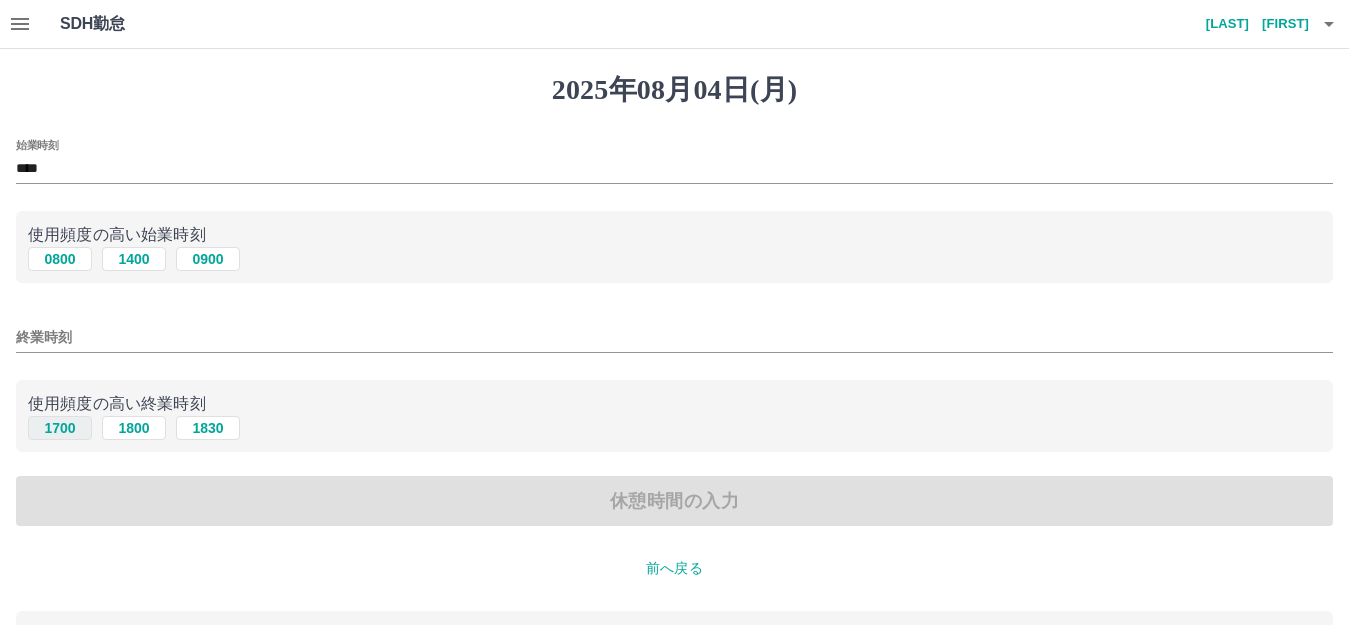 click on "1700" at bounding box center [60, 428] 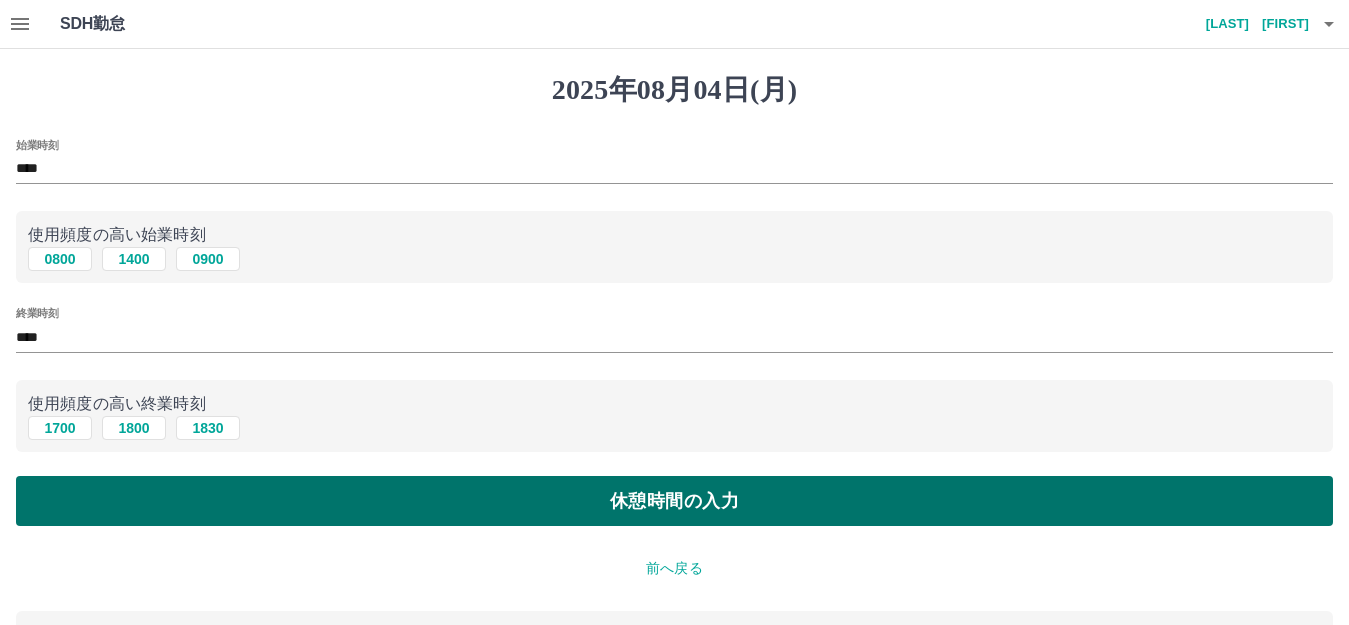 click on "休憩時間の入力" at bounding box center [674, 501] 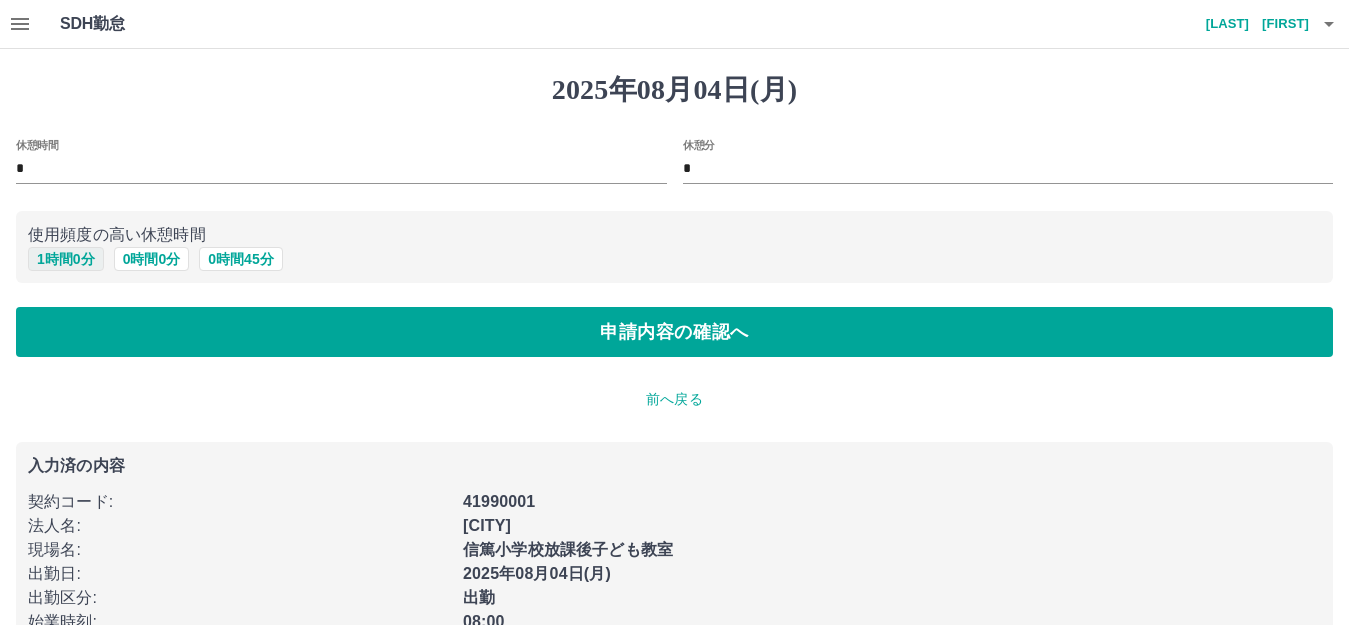 click on "1 時間 0 分" at bounding box center [66, 259] 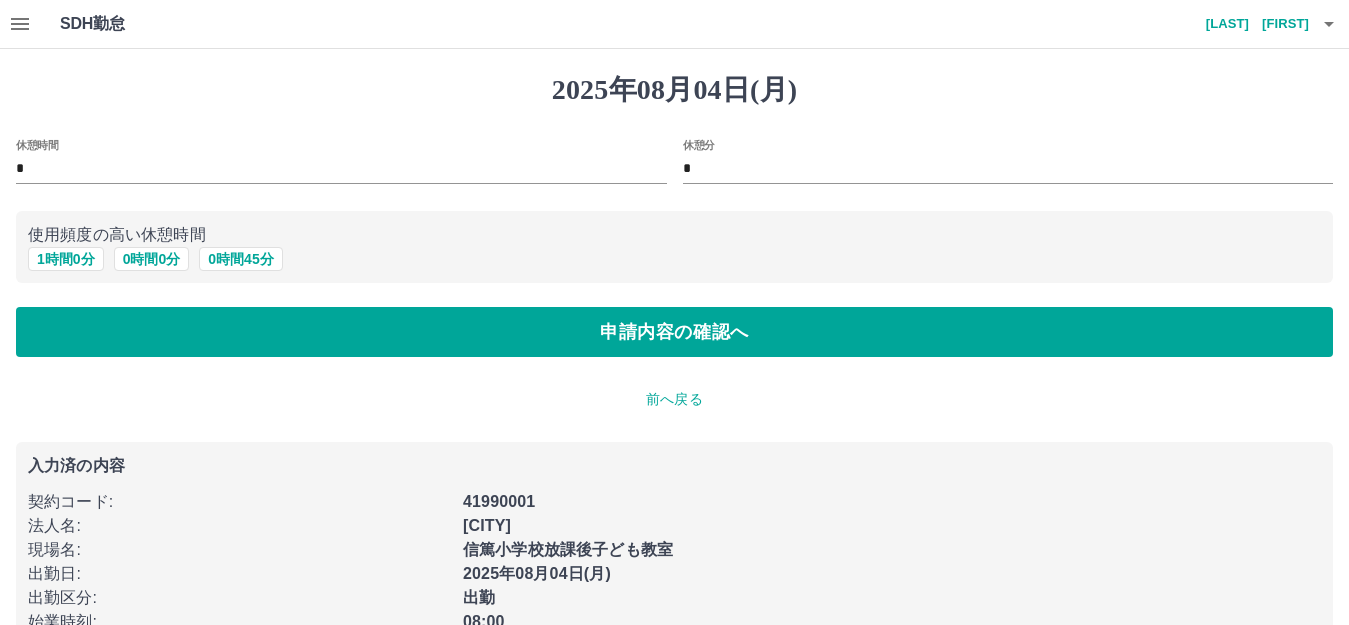 type on "*" 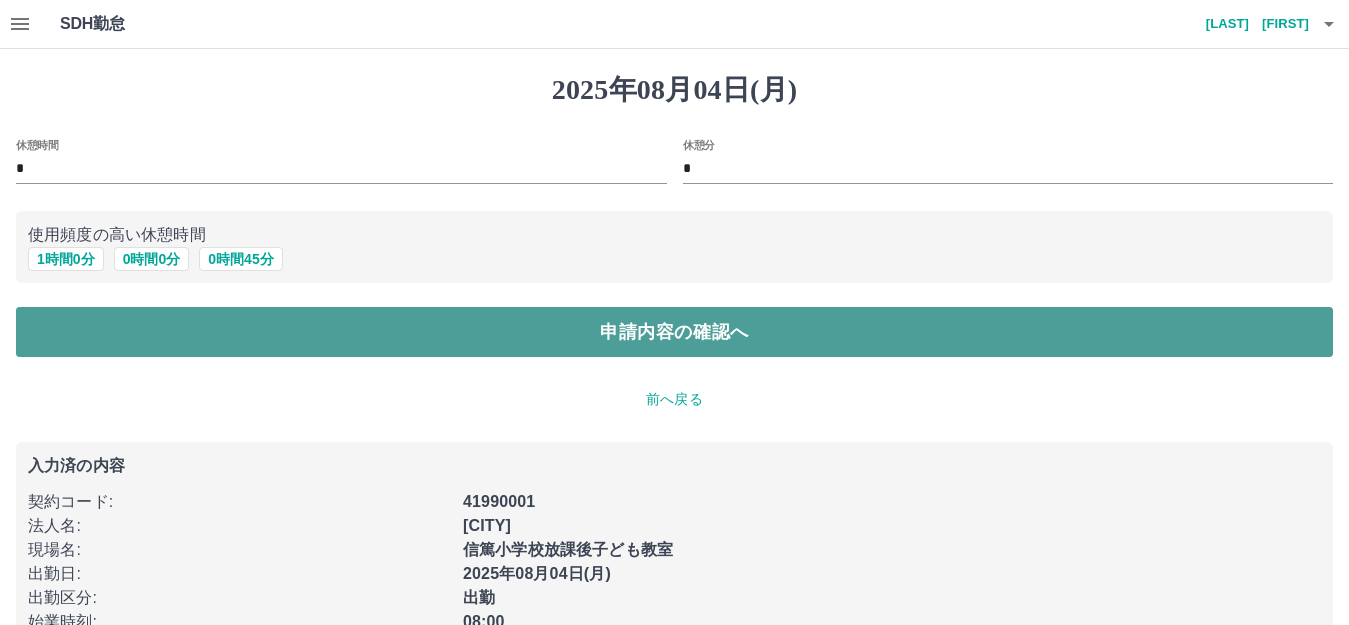 click on "申請内容の確認へ" at bounding box center (674, 332) 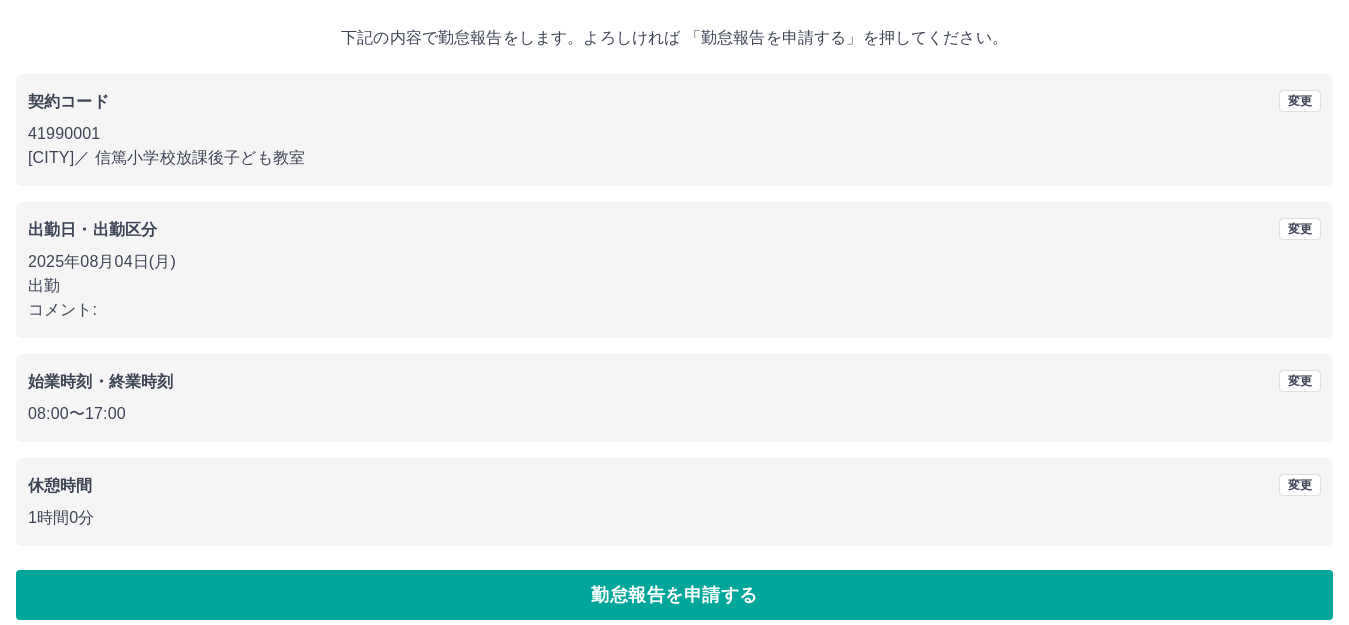 scroll, scrollTop: 124, scrollLeft: 0, axis: vertical 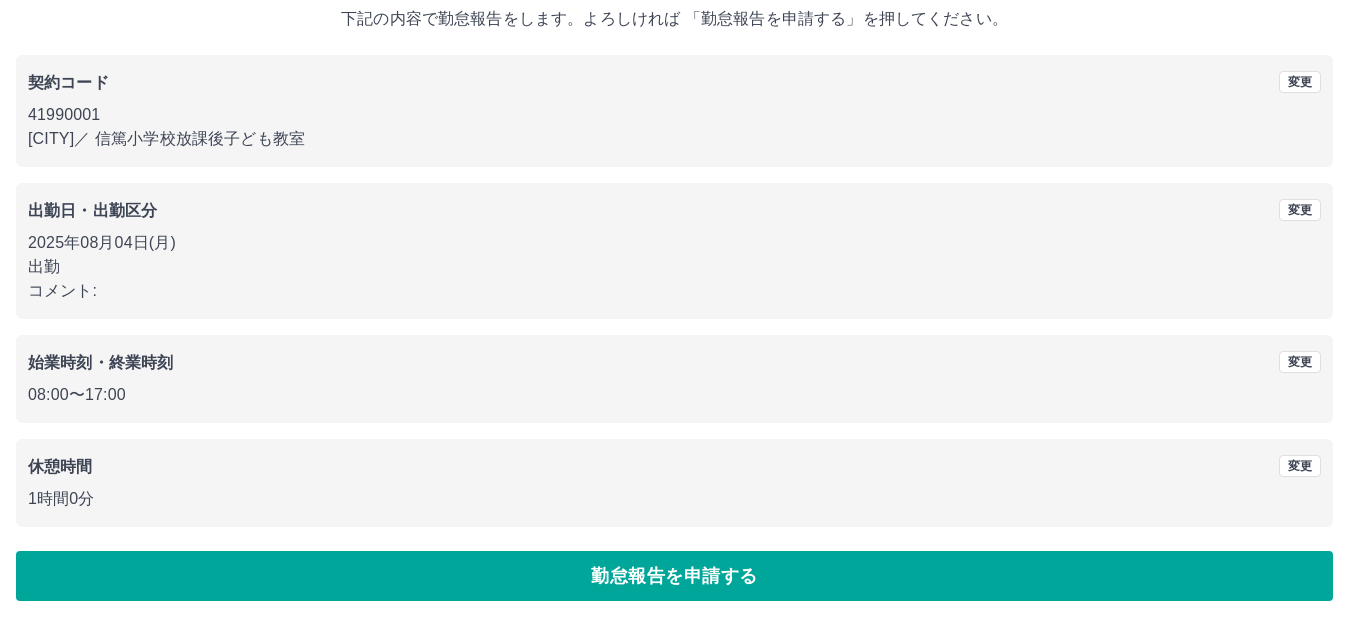 click on "勤怠報告を申請する" at bounding box center (674, 576) 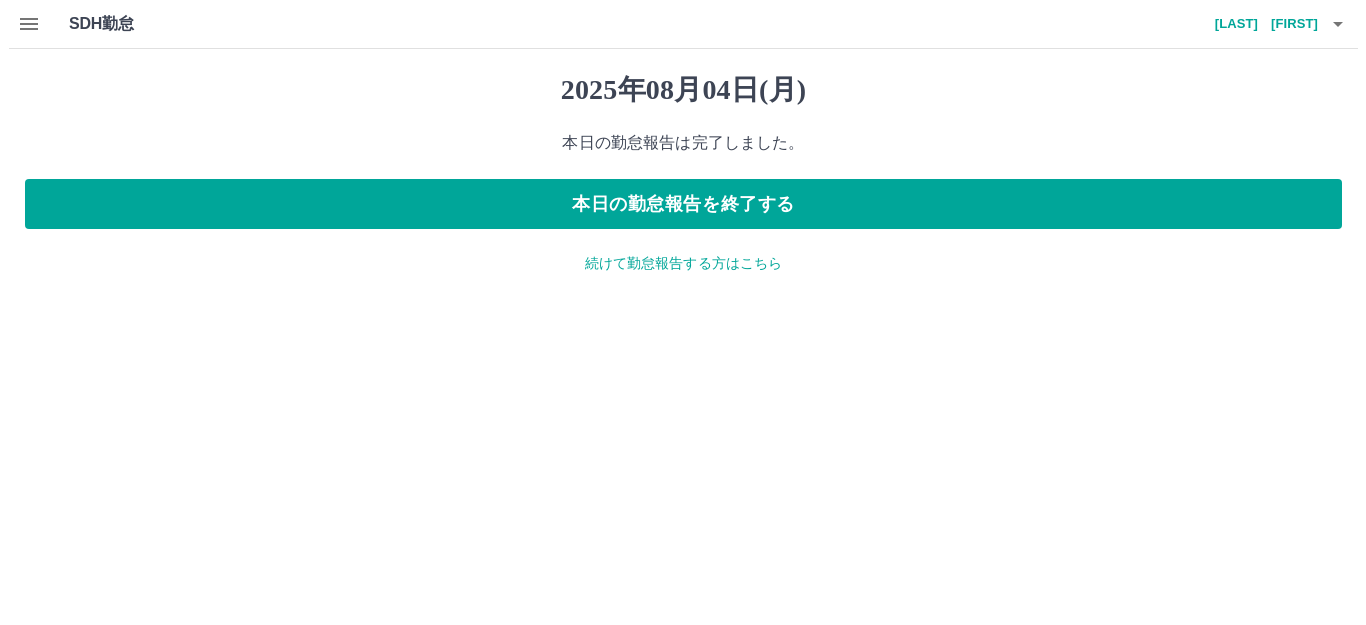 scroll, scrollTop: 0, scrollLeft: 0, axis: both 